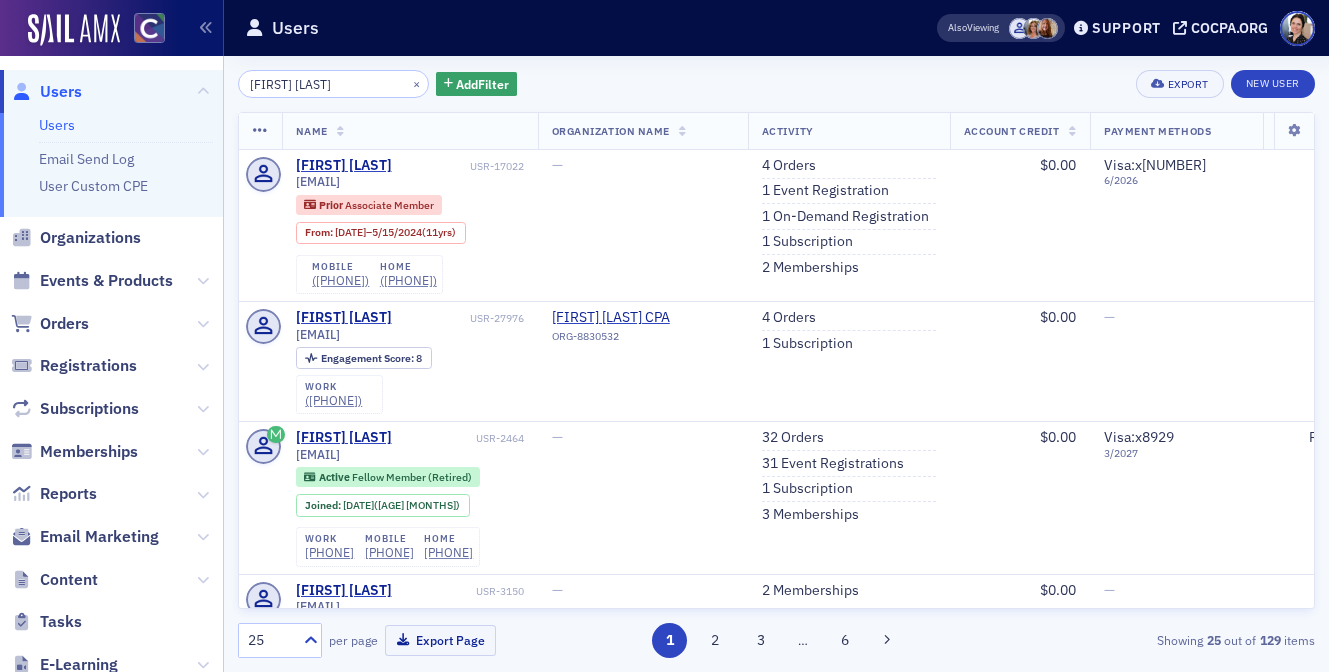scroll, scrollTop: 0, scrollLeft: 0, axis: both 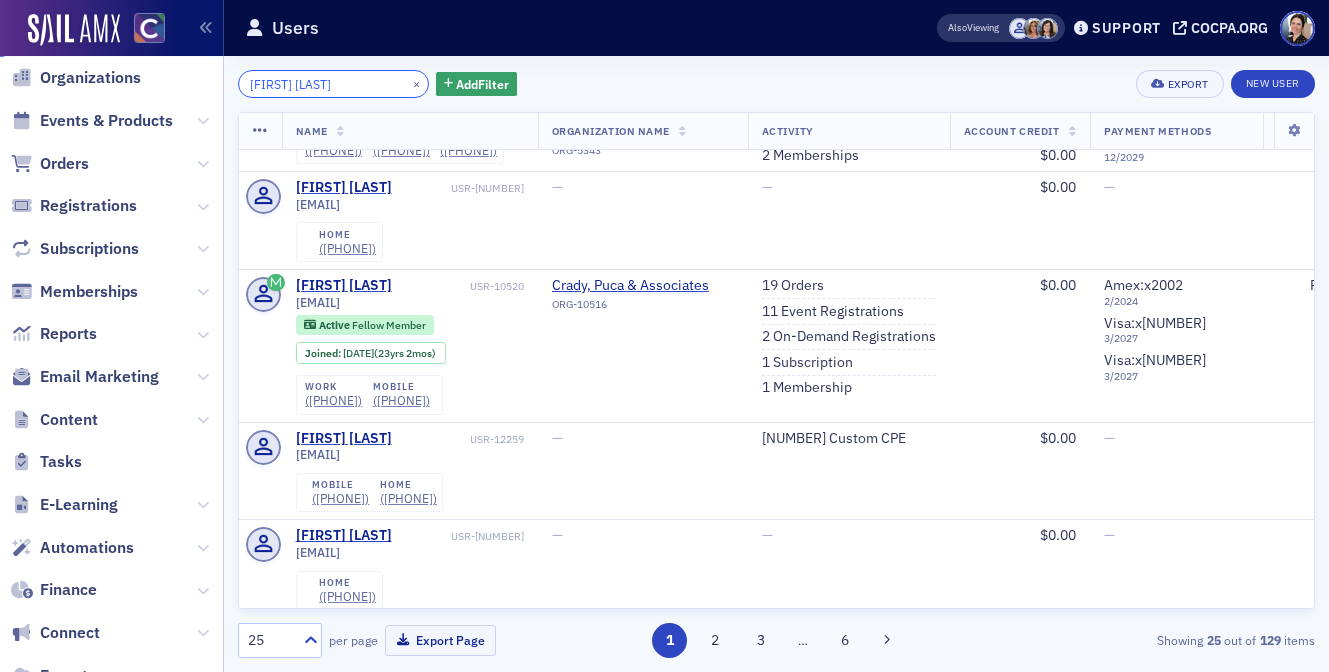 drag, startPoint x: 322, startPoint y: 80, endPoint x: 139, endPoint y: 95, distance: 183.61372 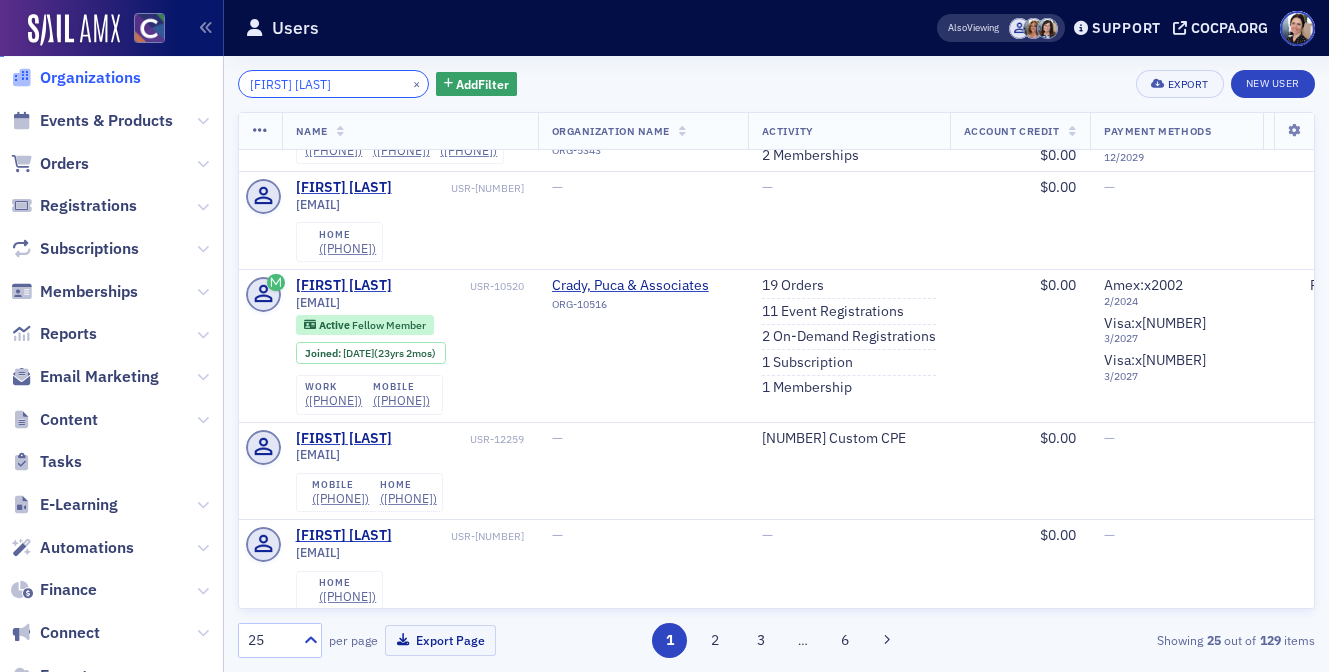 drag, startPoint x: 334, startPoint y: 85, endPoint x: 120, endPoint y: 72, distance: 214.3945 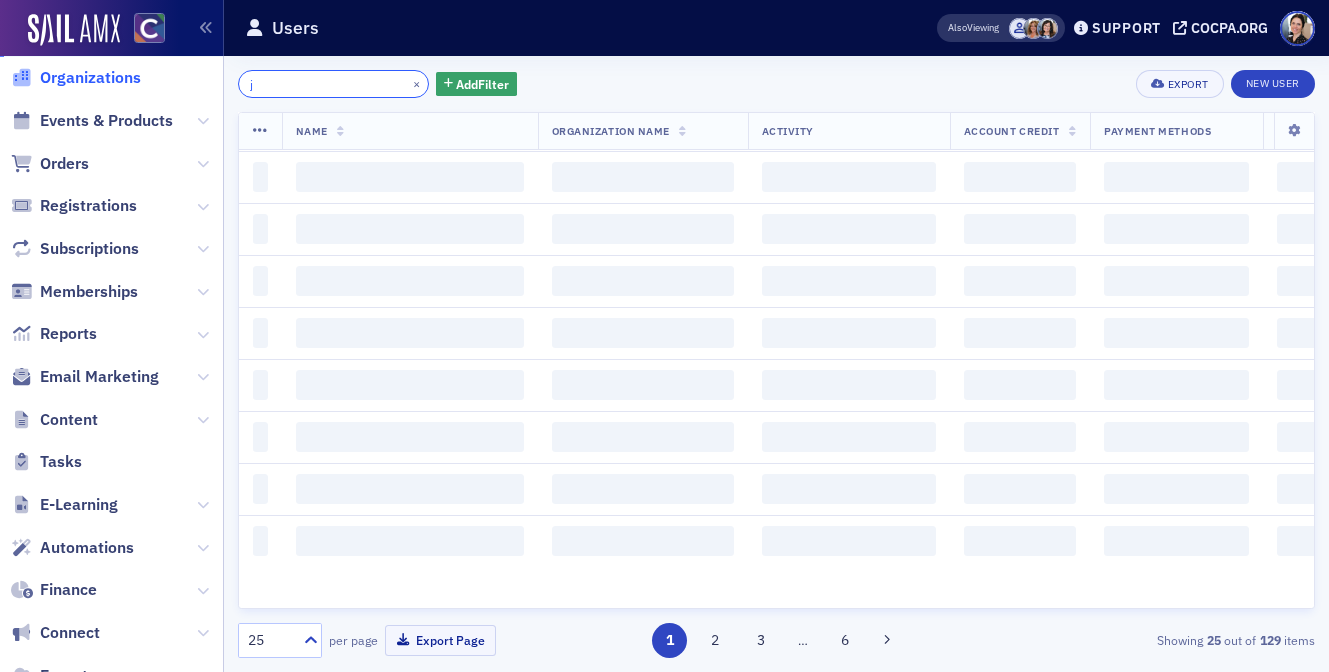 scroll, scrollTop: 2176, scrollLeft: 0, axis: vertical 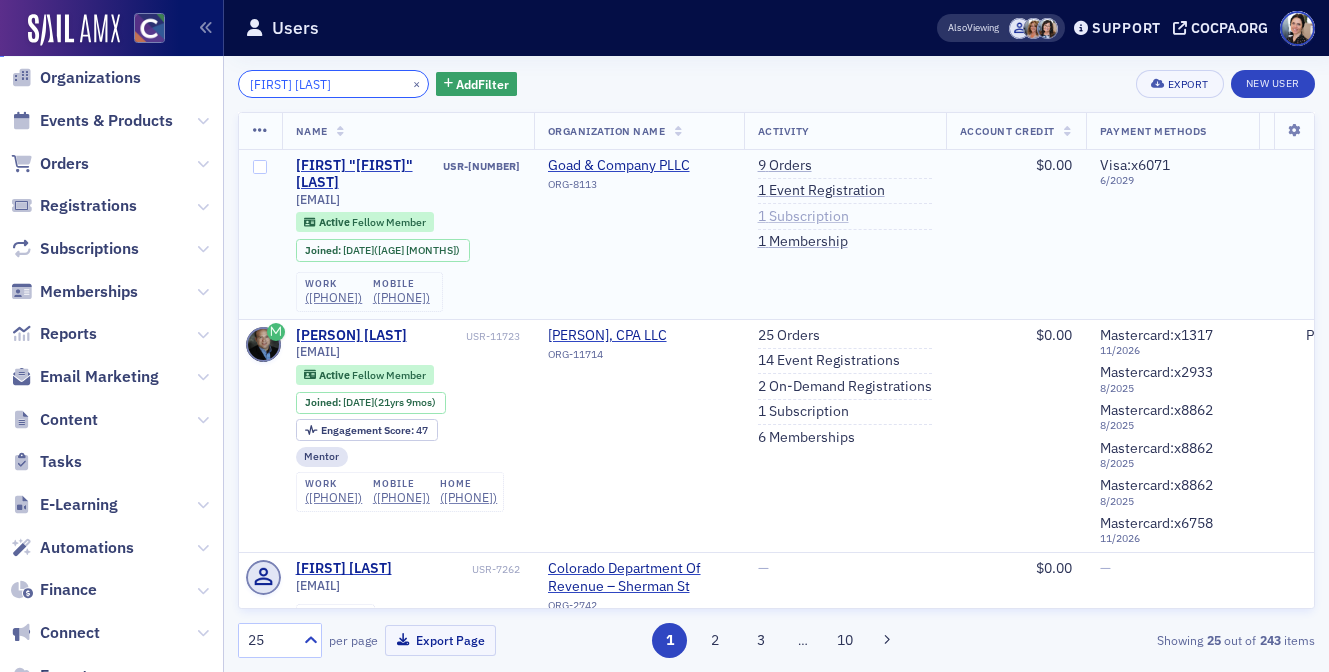 type on "jim goad" 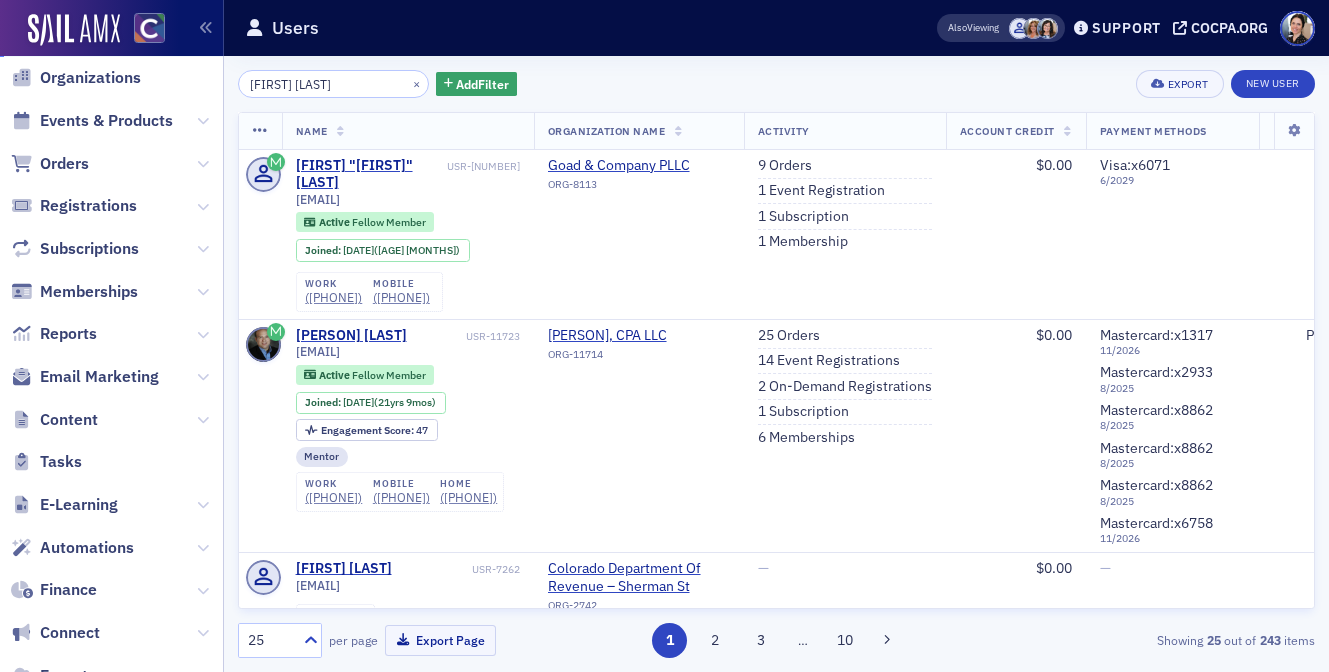 drag, startPoint x: 826, startPoint y: 218, endPoint x: 456, endPoint y: 124, distance: 381.75385 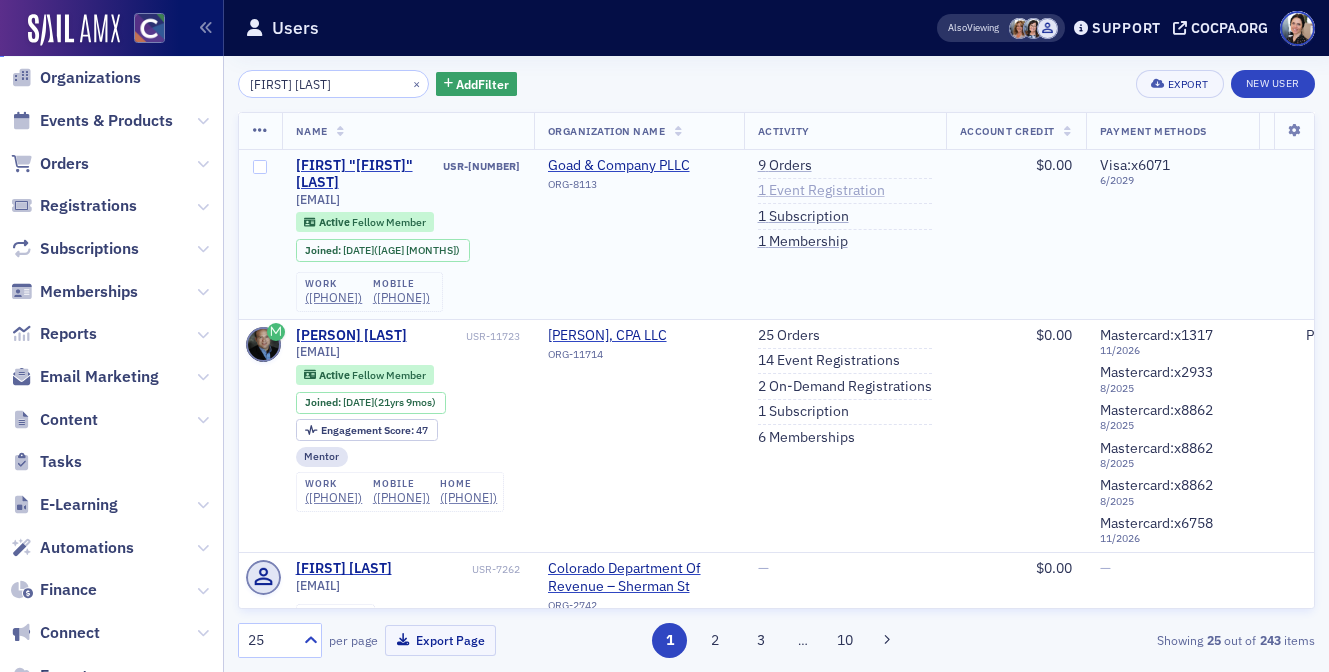 click on "1   Event Registration" 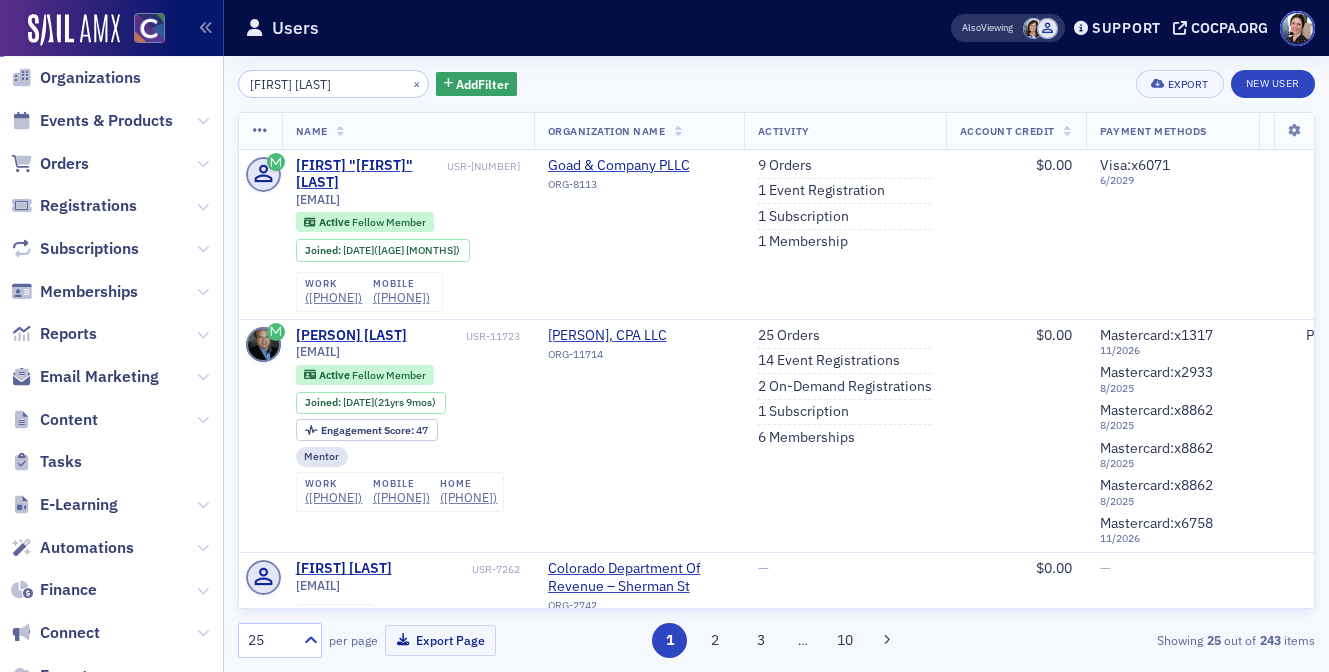 drag, startPoint x: 796, startPoint y: 209, endPoint x: 322, endPoint y: 130, distance: 480.53824 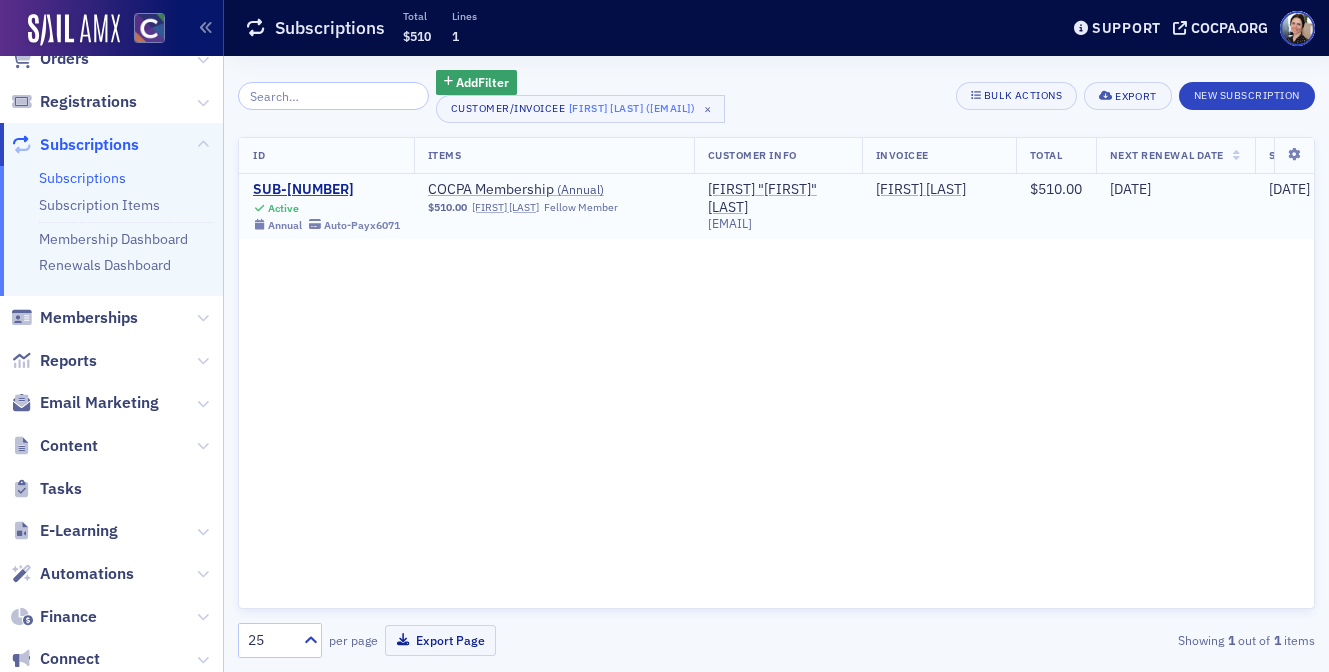 scroll, scrollTop: 0, scrollLeft: 294, axis: horizontal 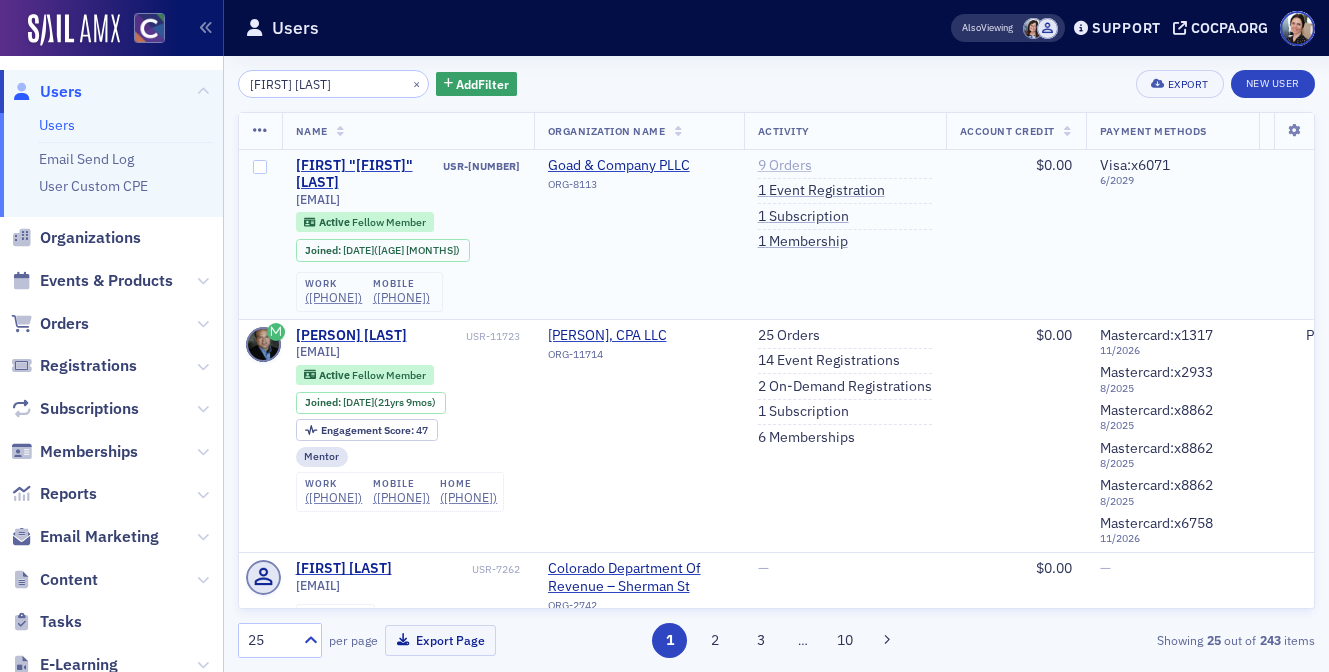 click on "9   Orders" 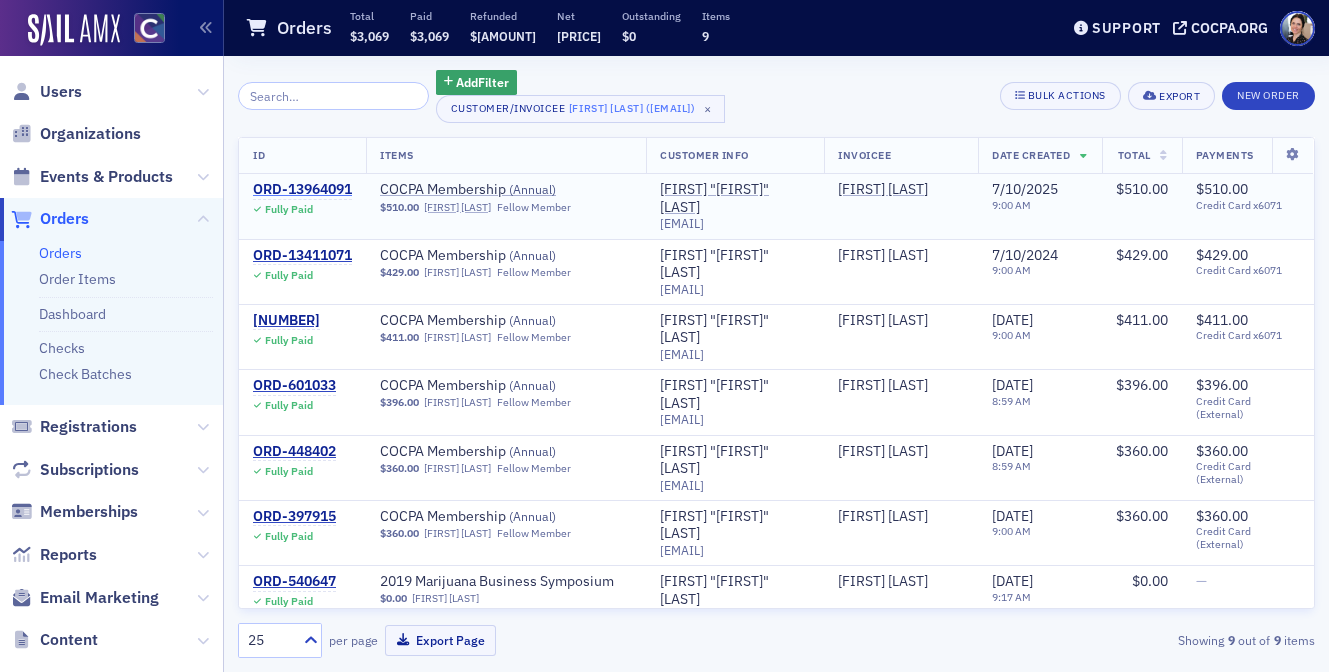 click on "ORD-13964091" 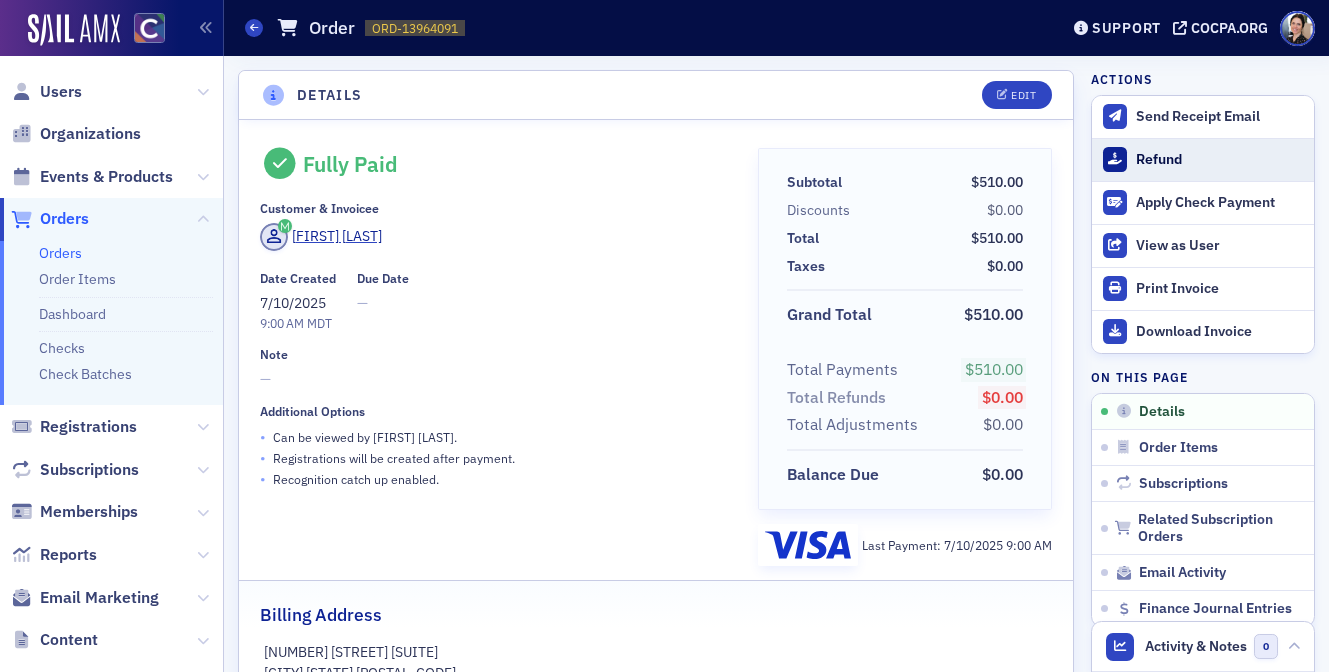 click on "Refund" 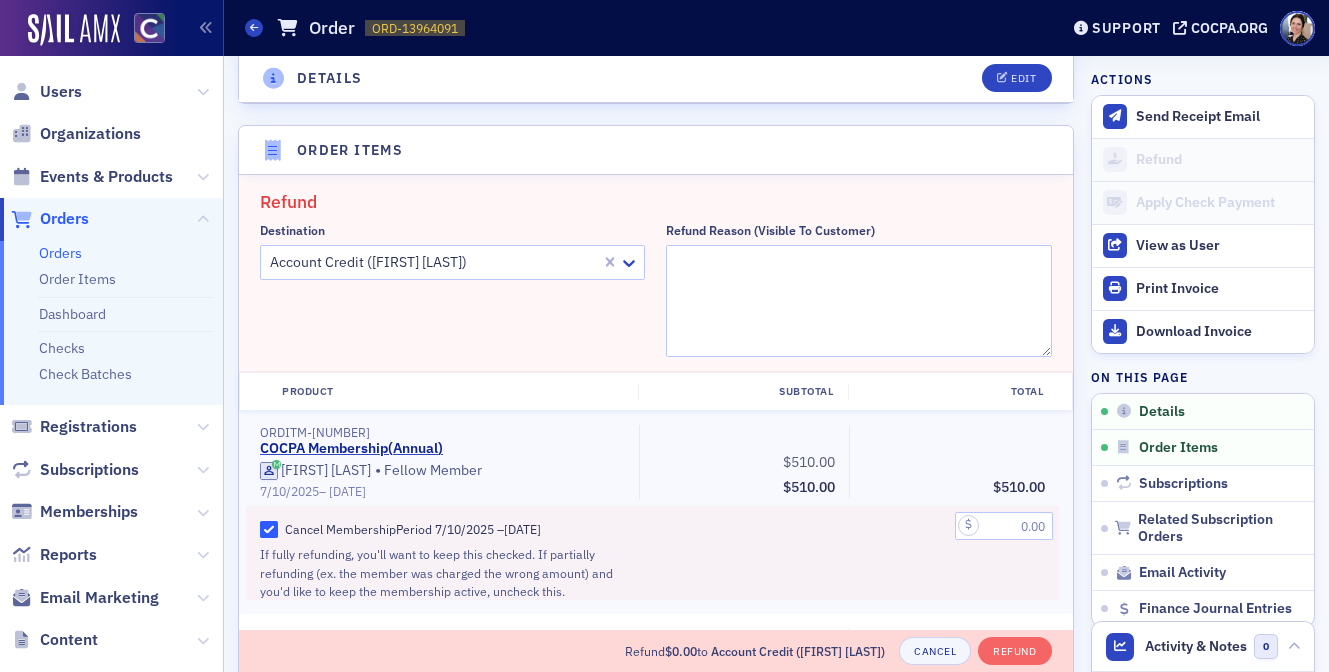scroll, scrollTop: 696, scrollLeft: 0, axis: vertical 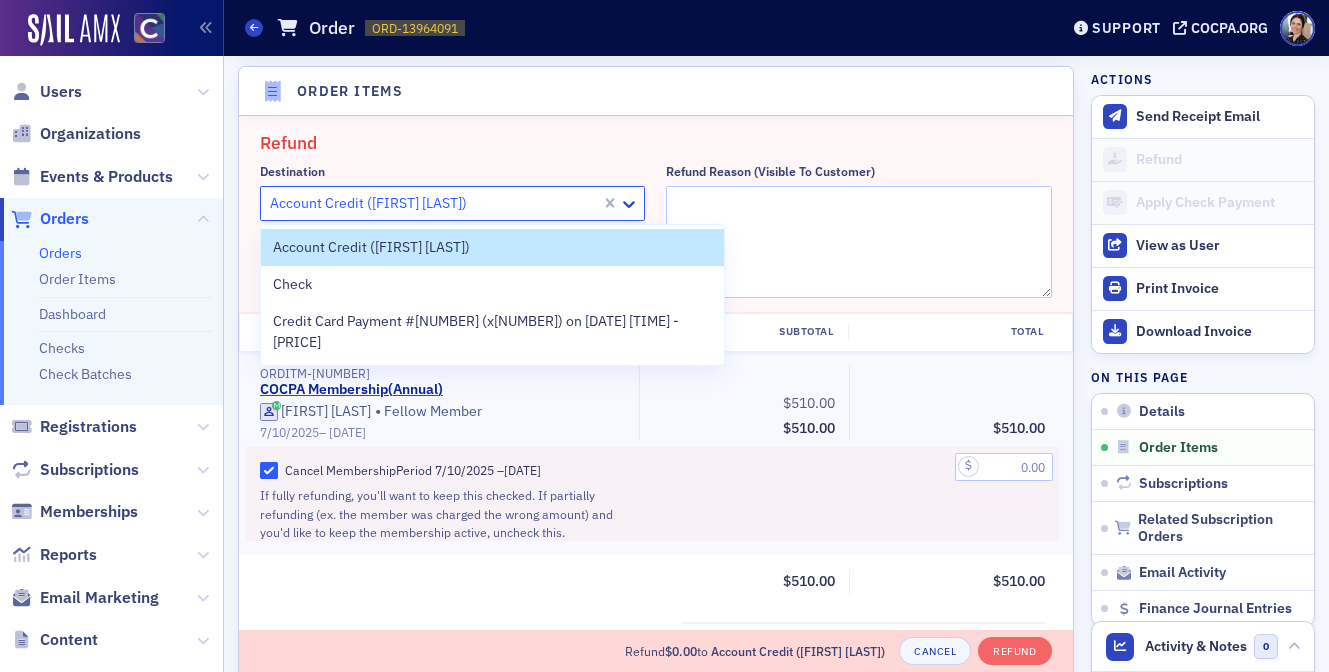 click 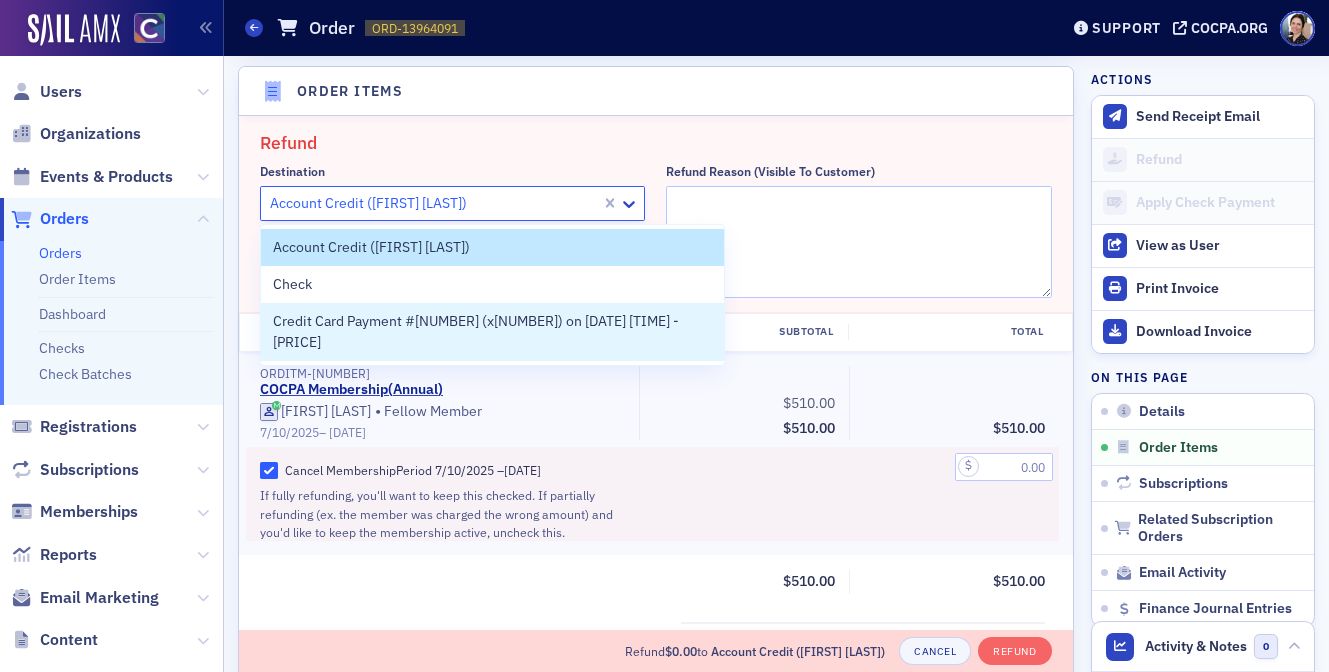 drag, startPoint x: 426, startPoint y: 325, endPoint x: 502, endPoint y: 278, distance: 89.358826 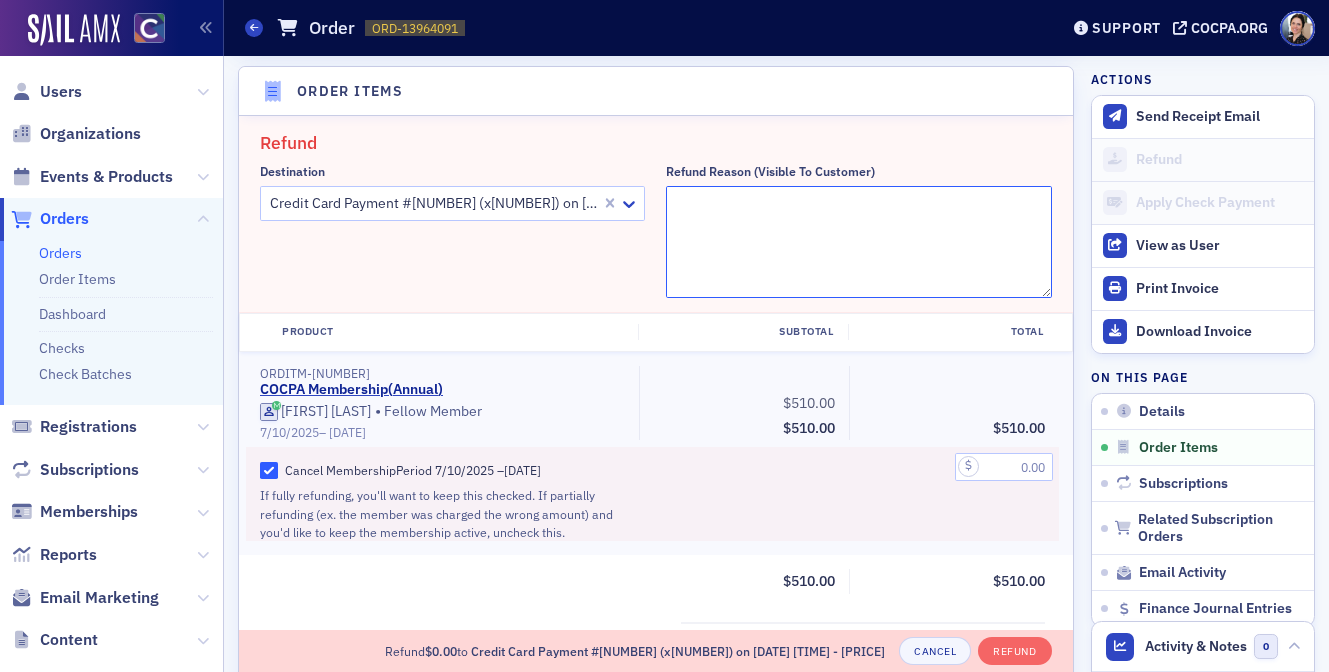 click on "Refund Reason (Visible to Customer)" 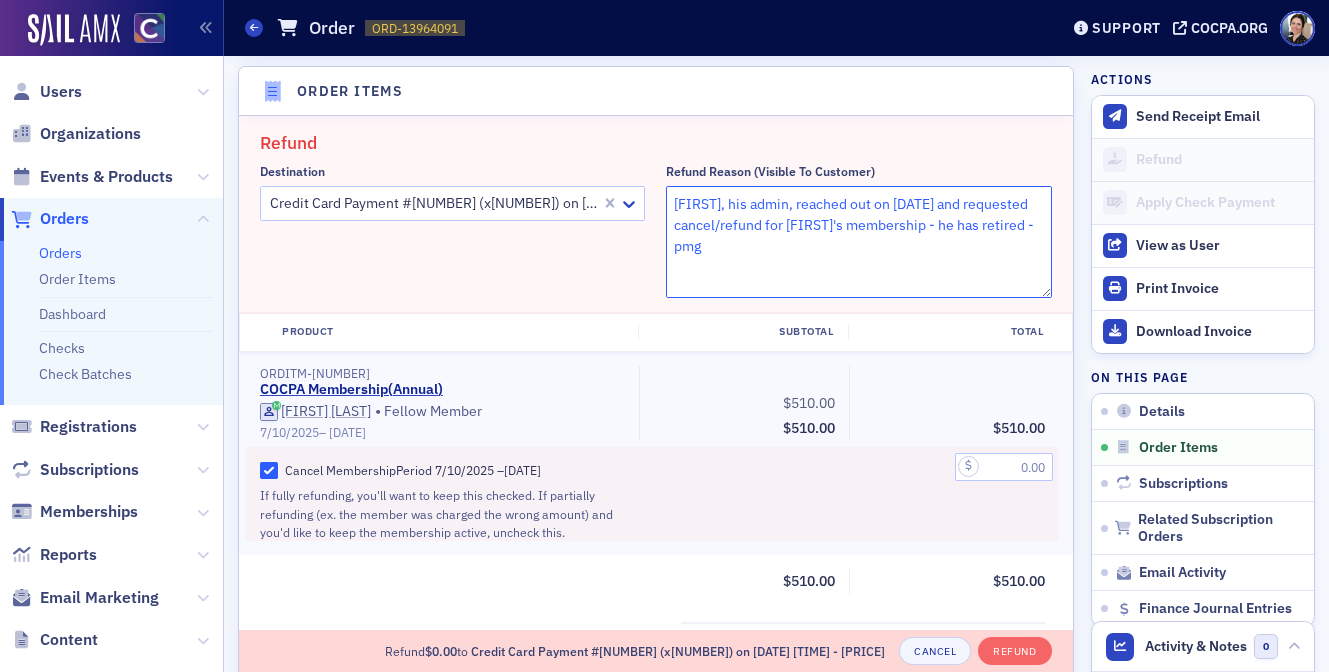 type on "Leah, his admin, reached out on 8/5/25 and requested cancel/refund for Jim's membership - he has retired - pmg" 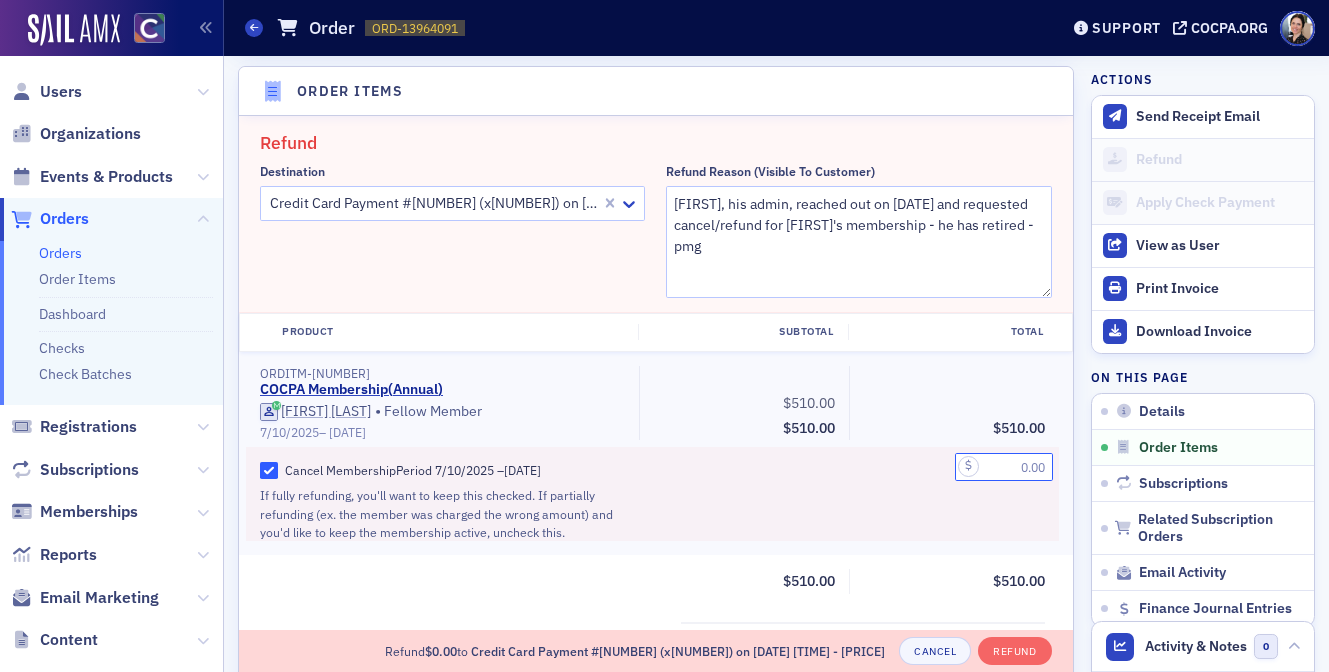 click 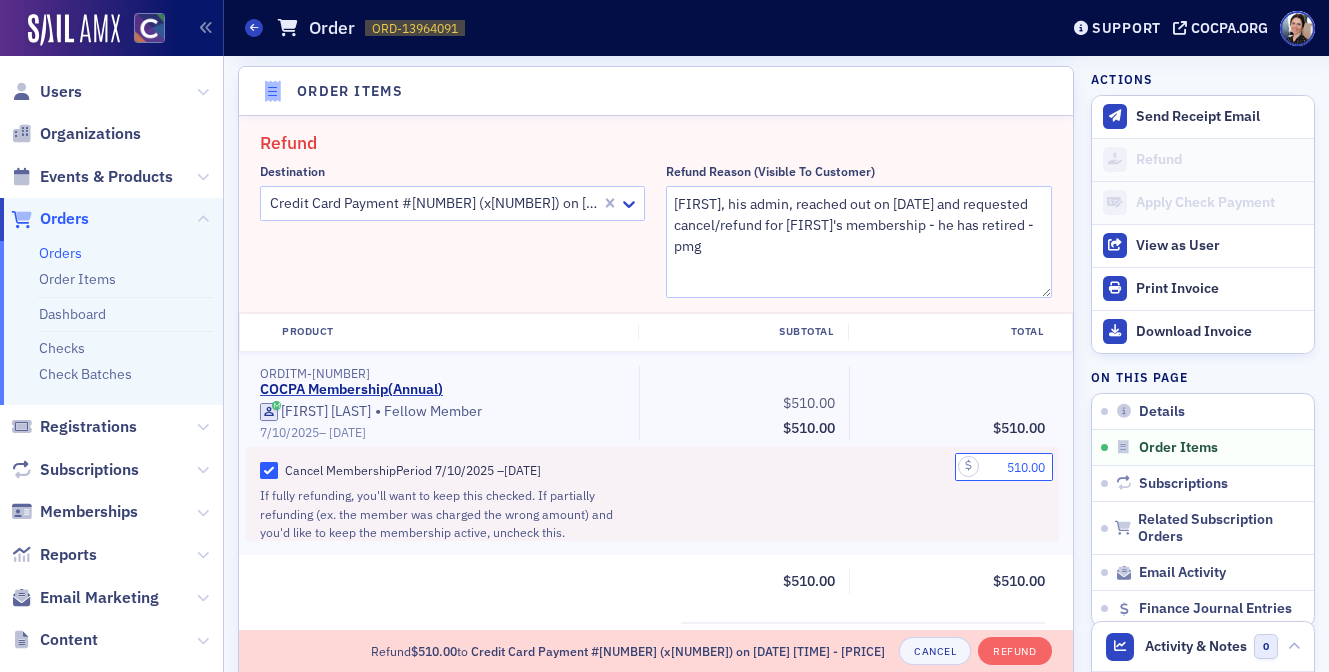 type on "510.00" 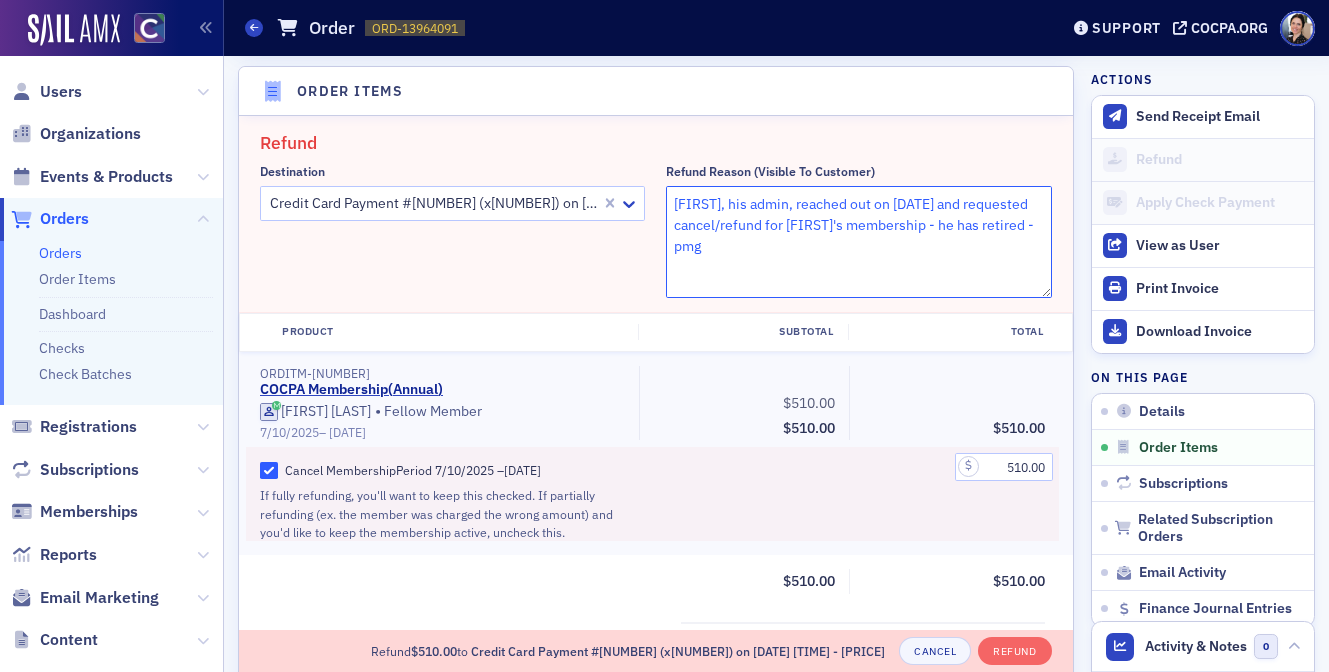 drag, startPoint x: 1001, startPoint y: 224, endPoint x: 1058, endPoint y: 220, distance: 57.14018 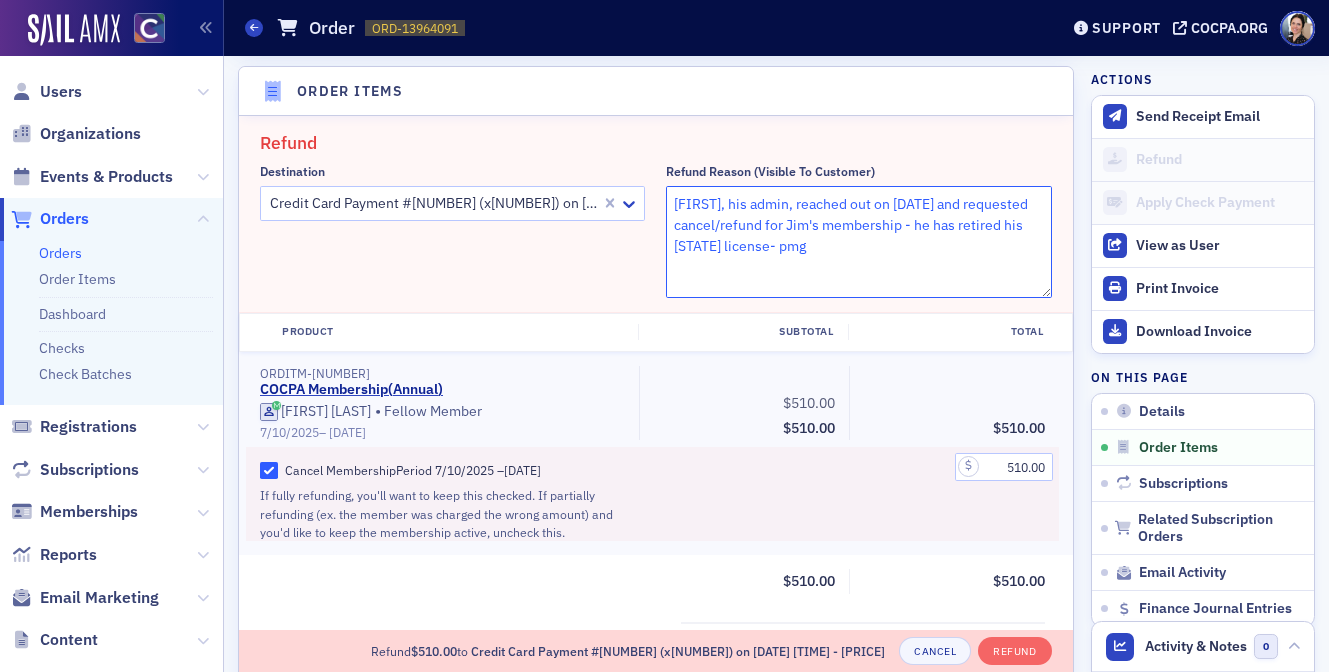 scroll, scrollTop: 695, scrollLeft: 0, axis: vertical 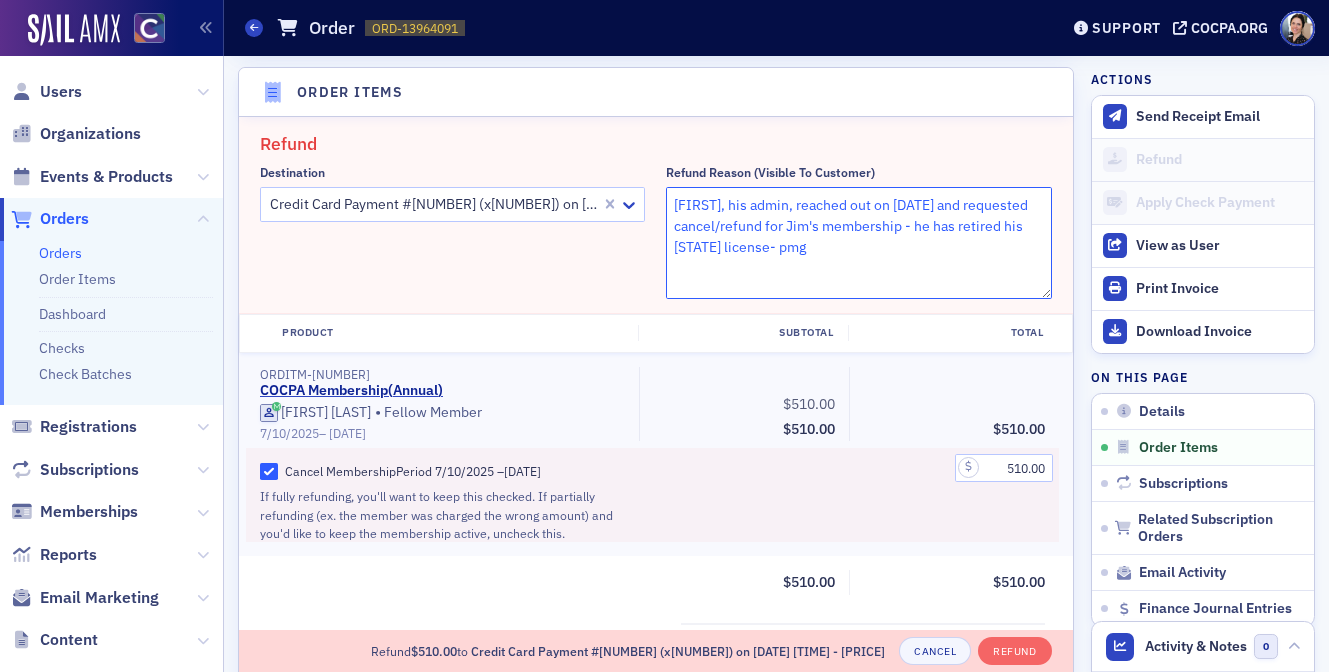type on "Leah, his admin, reached out on 8/5/25 and requested cancel/refund for Jim's membership - he has retired his Arkansas license- pmg" 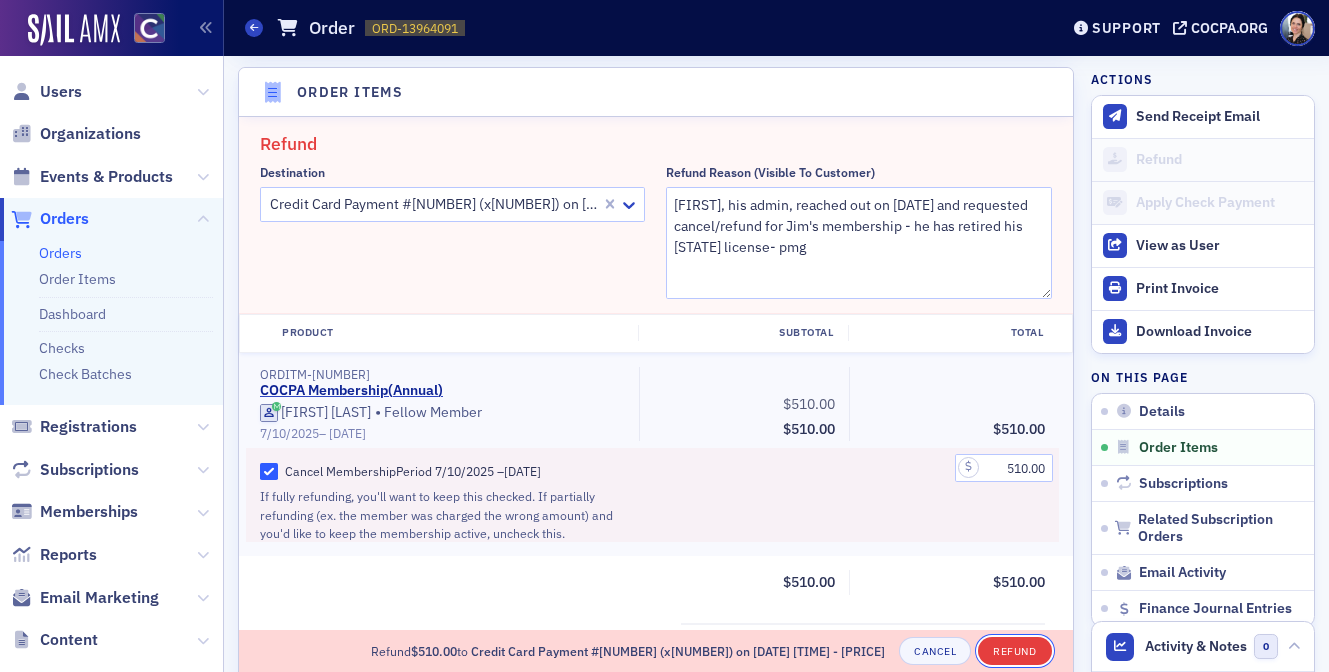 click on "Refund" 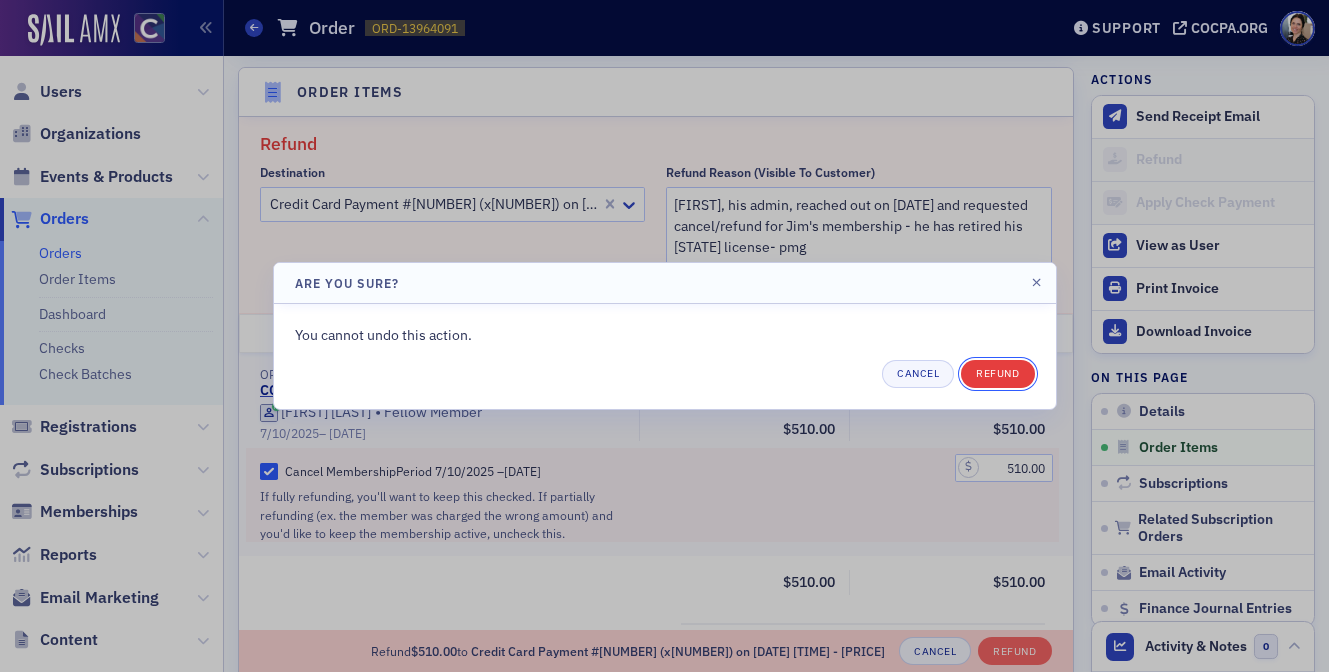 click on "Refund" at bounding box center (997, 374) 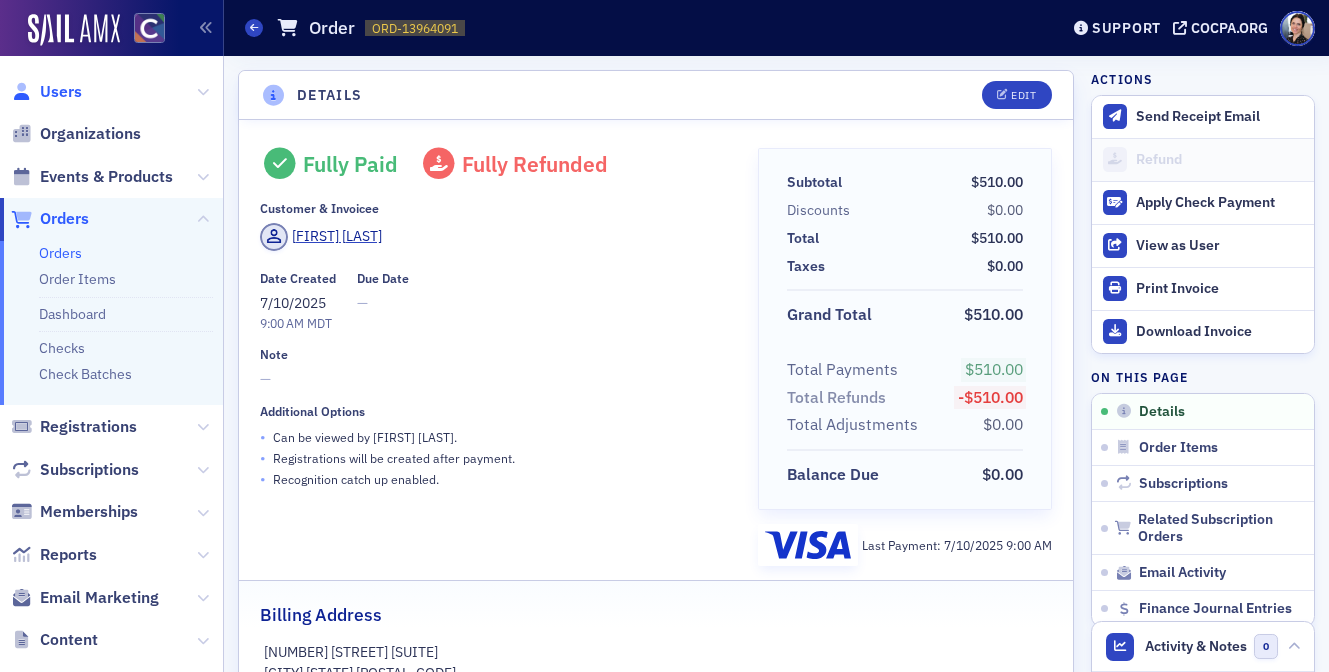 click on "Users" 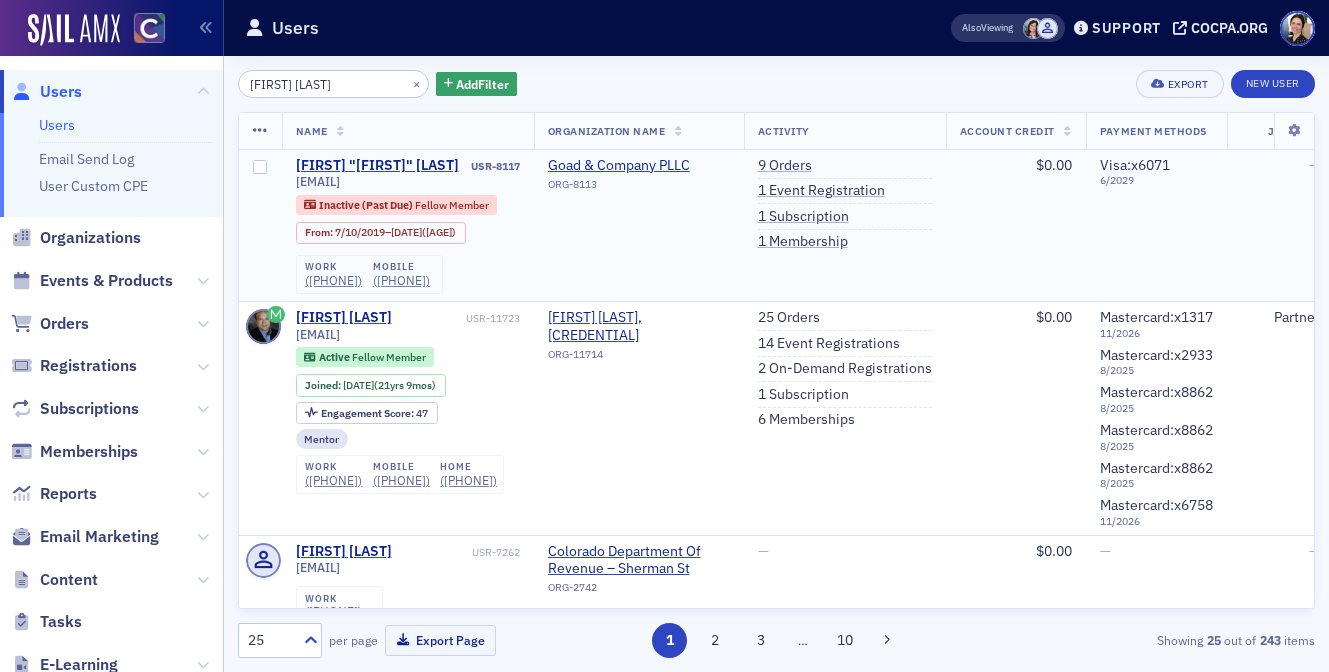 drag, startPoint x: 816, startPoint y: 212, endPoint x: 508, endPoint y: 157, distance: 312.8722 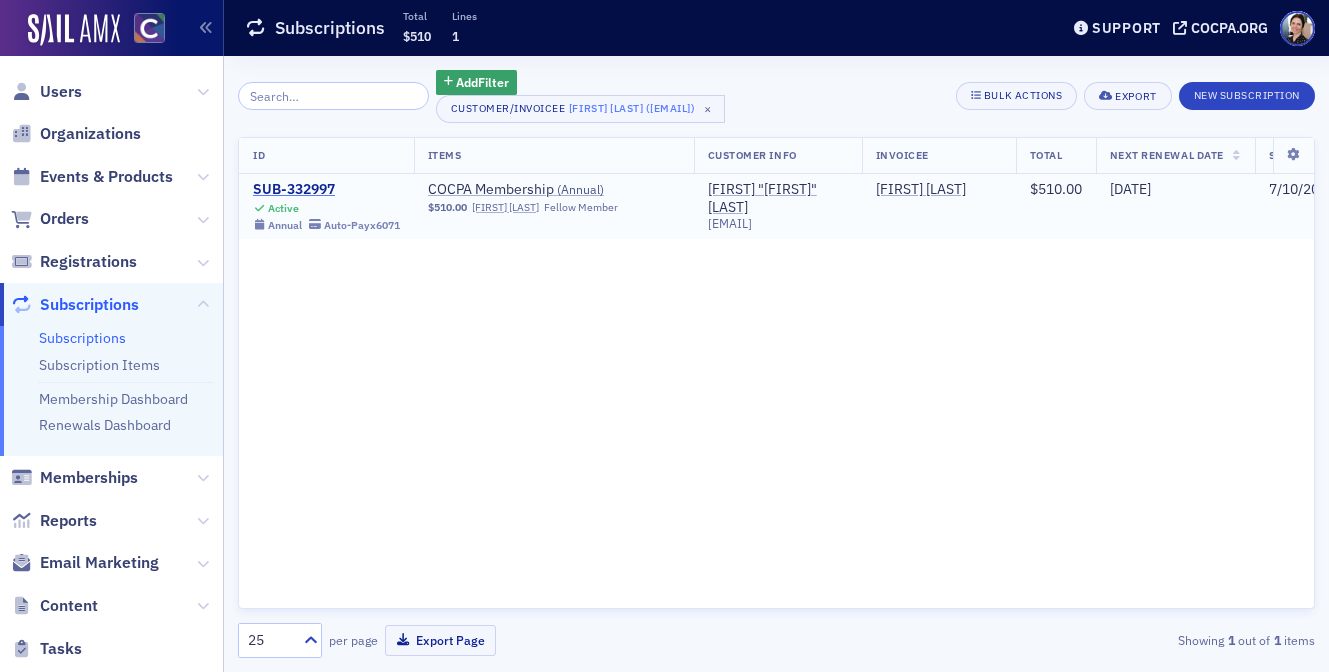 click on "SUB-332997" 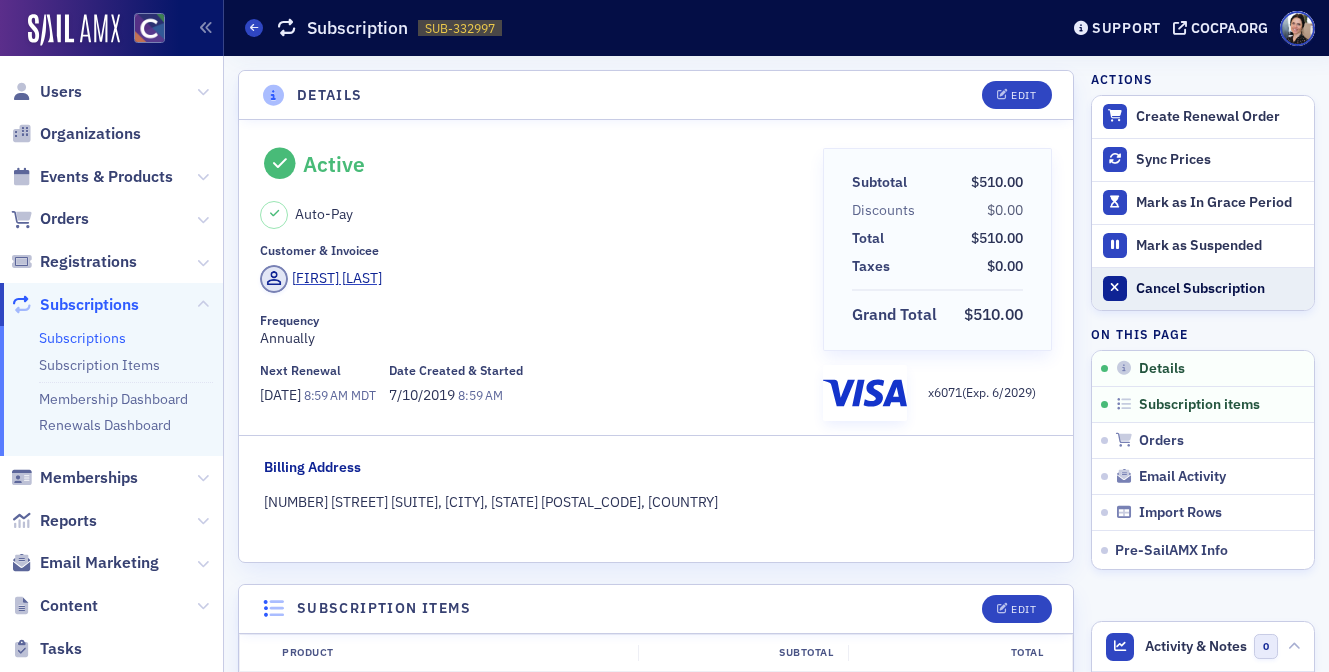 click on "Cancel Subscription" 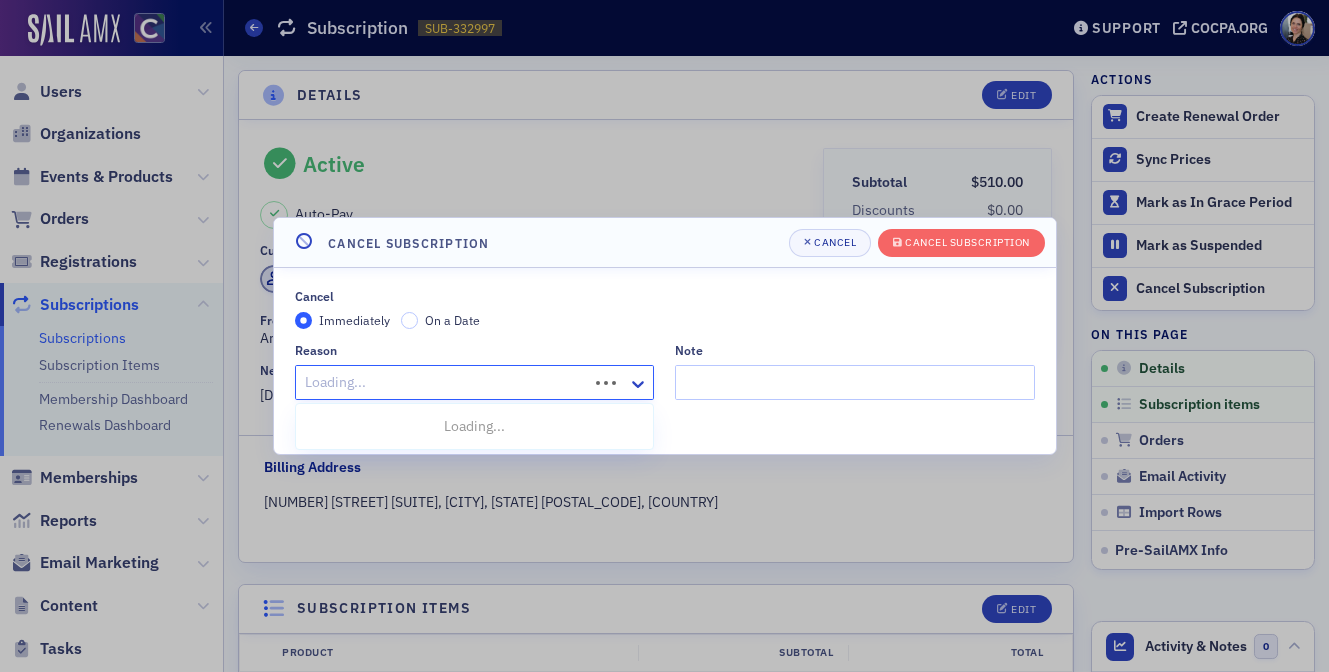 click at bounding box center [445, 382] 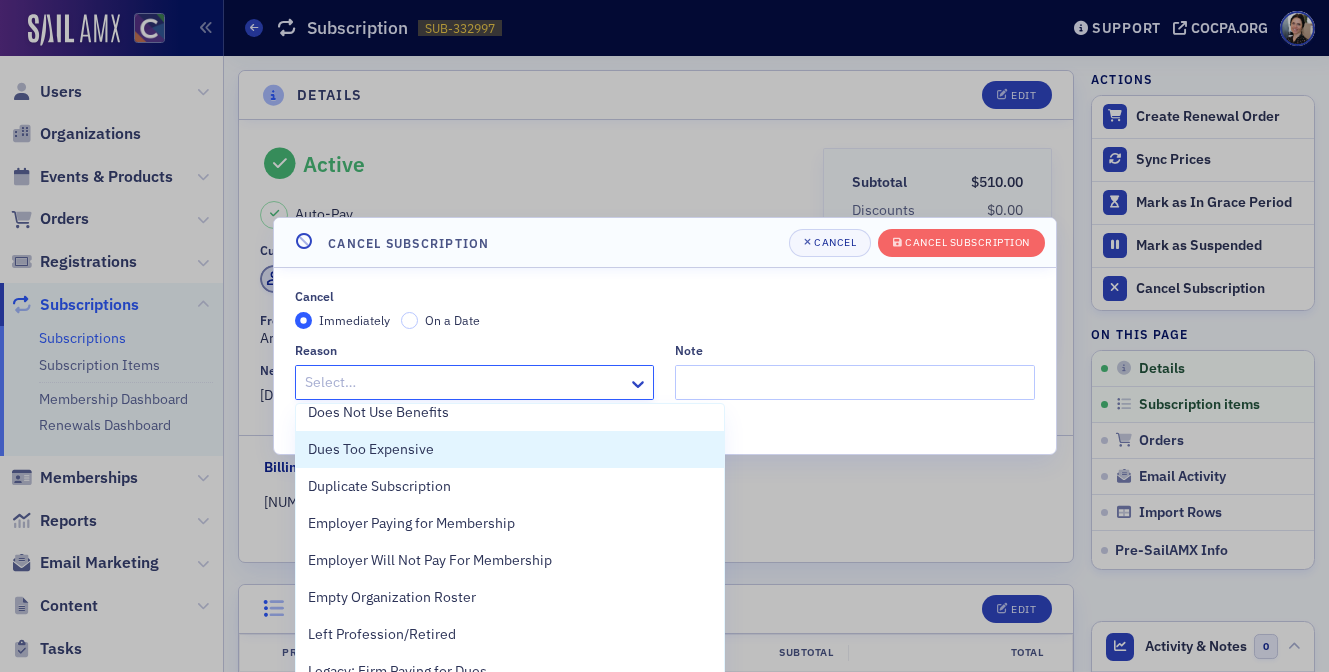 scroll, scrollTop: 166, scrollLeft: 0, axis: vertical 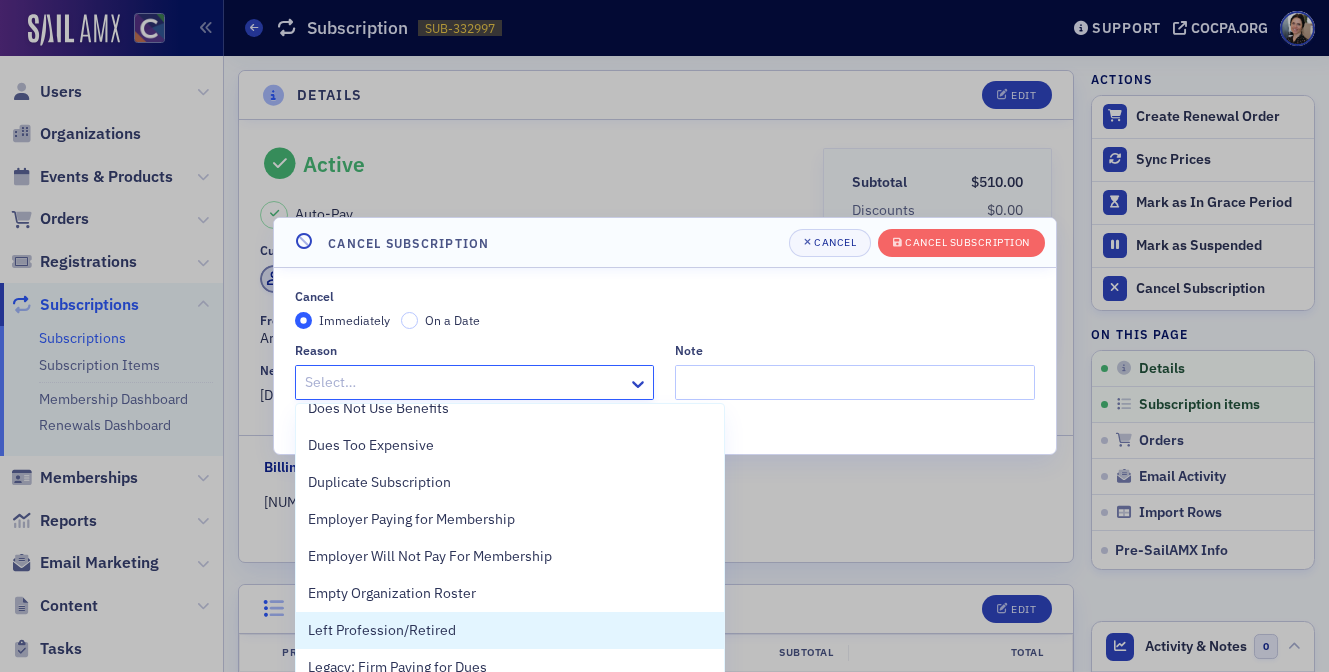 click on "Left Profession/Retired" at bounding box center [382, 630] 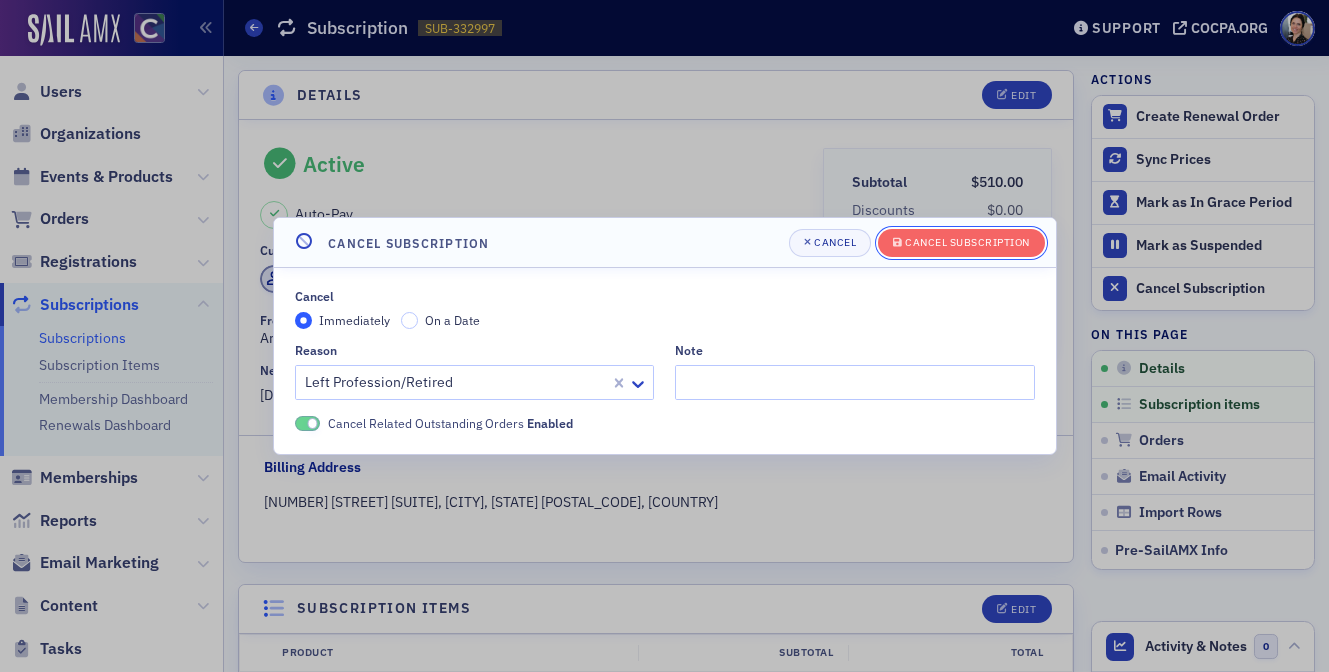 drag, startPoint x: 958, startPoint y: 244, endPoint x: 921, endPoint y: 273, distance: 47.010635 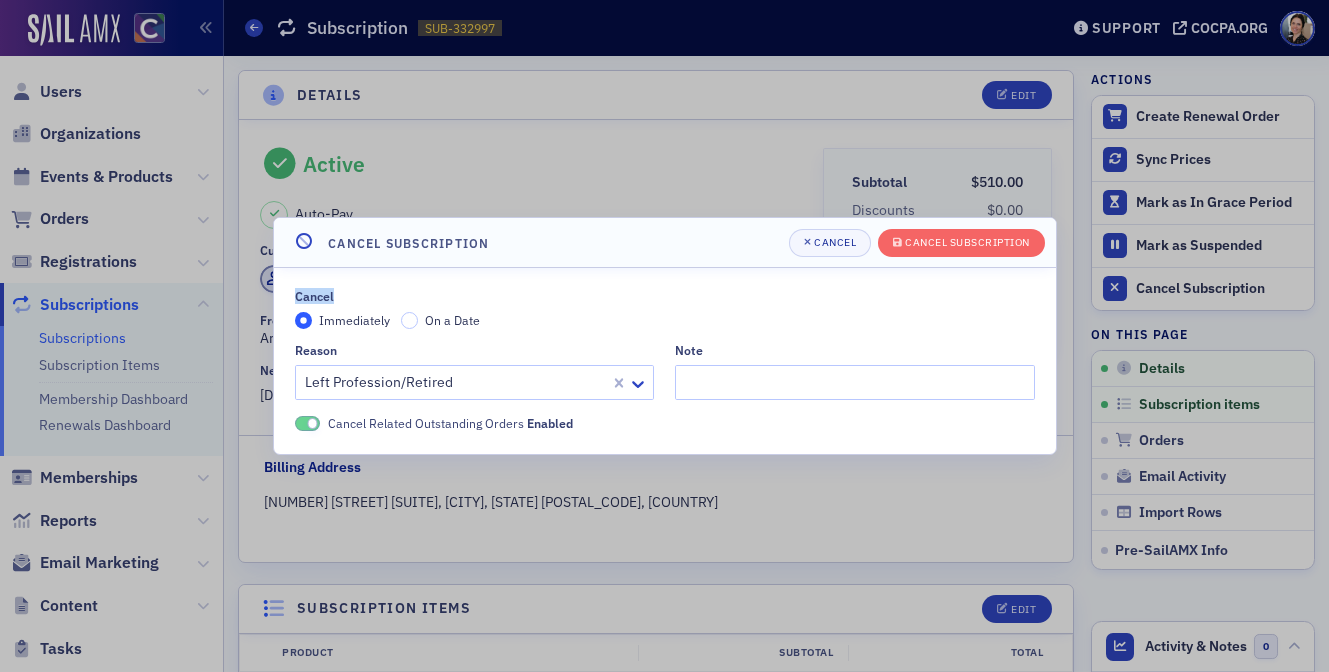 drag, startPoint x: 855, startPoint y: 294, endPoint x: 838, endPoint y: 292, distance: 17.117243 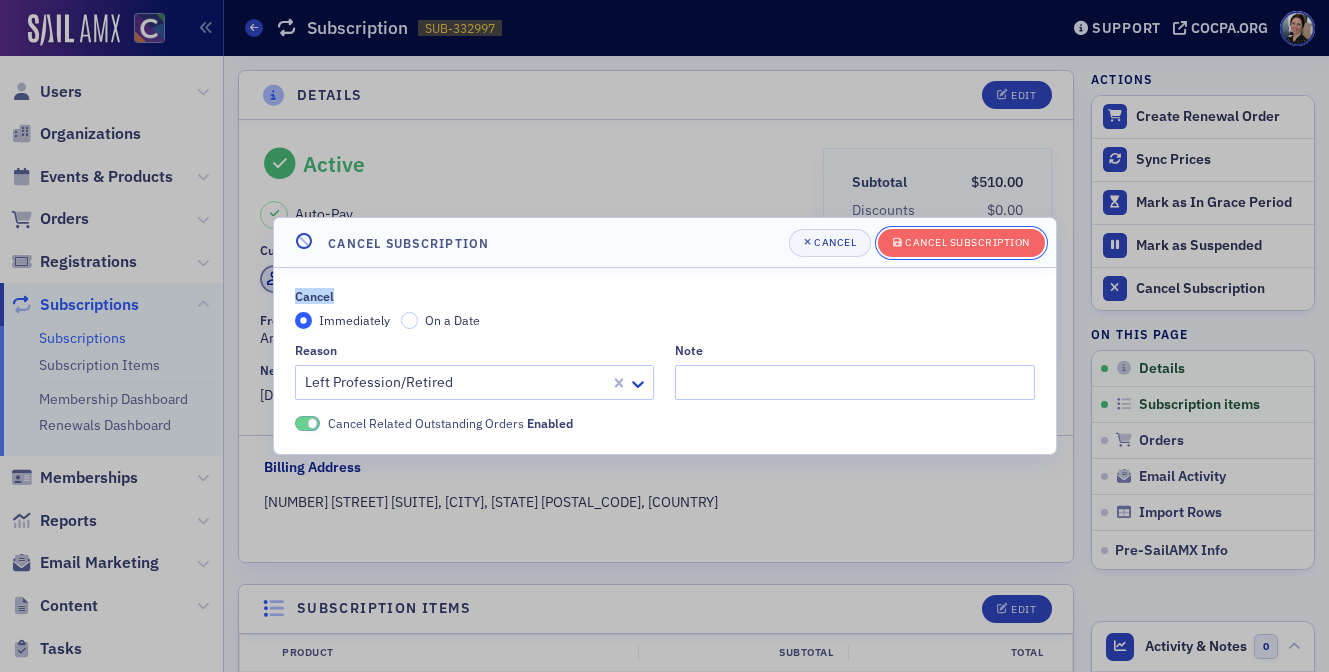 drag, startPoint x: 966, startPoint y: 242, endPoint x: 688, endPoint y: 228, distance: 278.3523 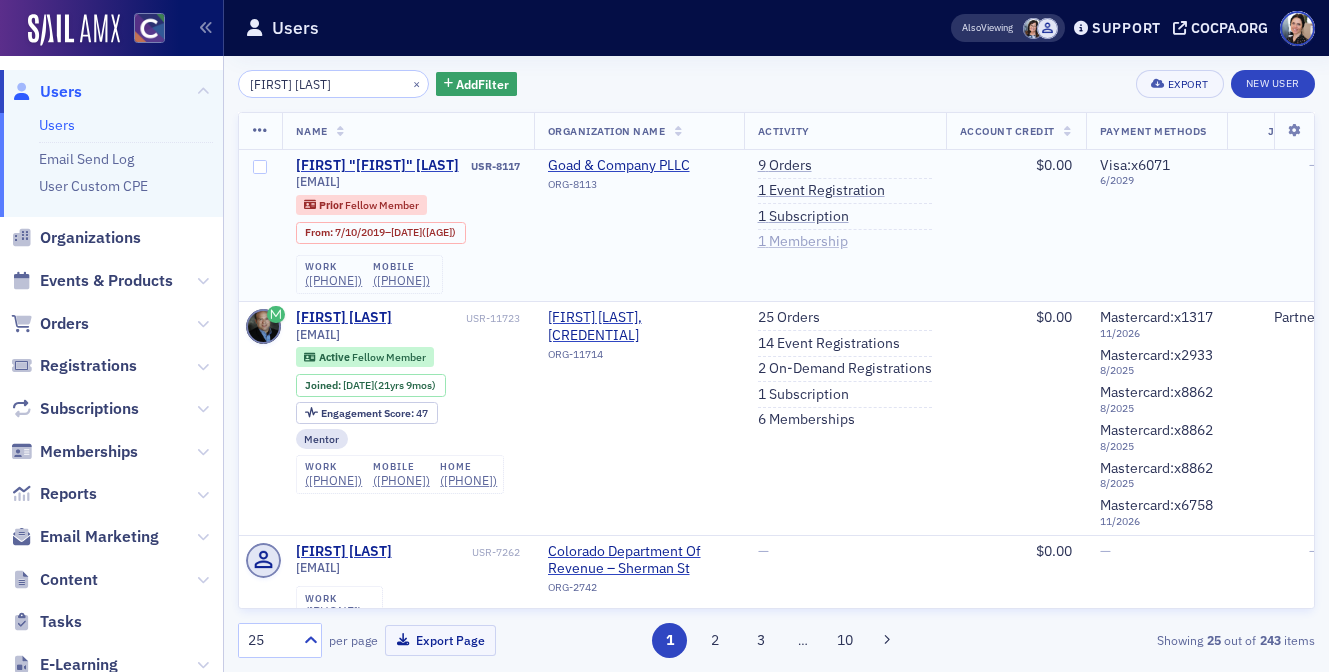 click on "1   Membership" 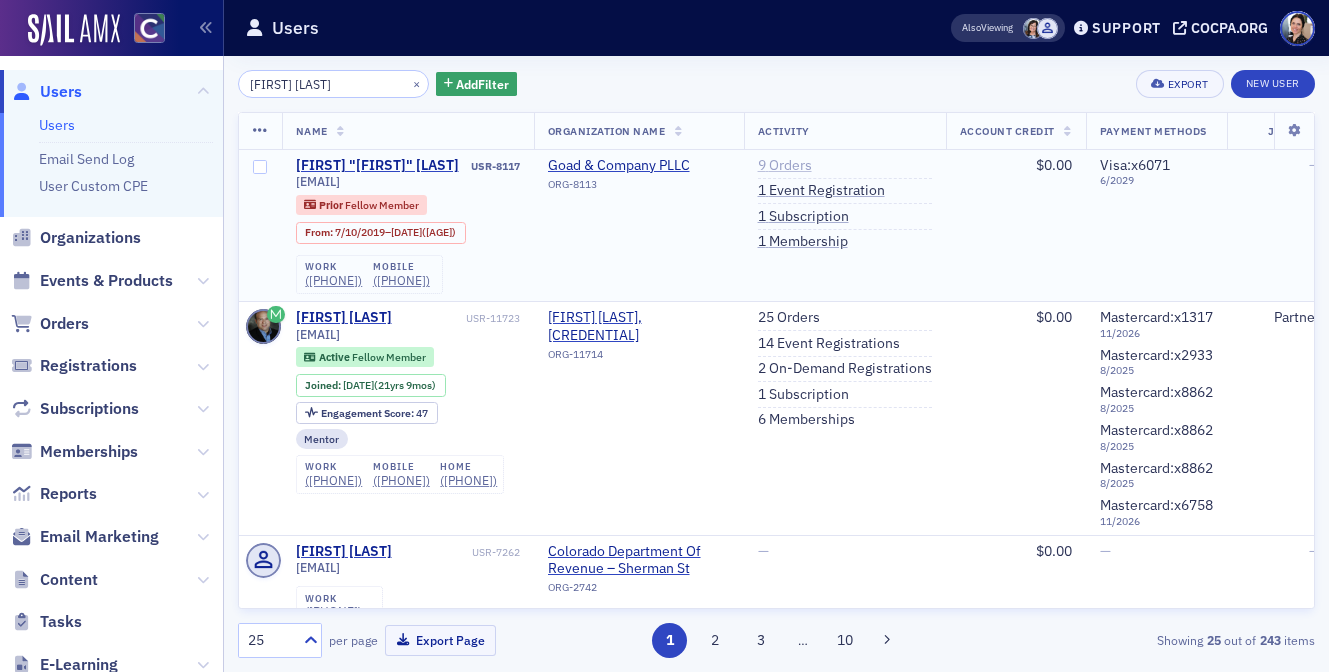 click on "9   Orders" 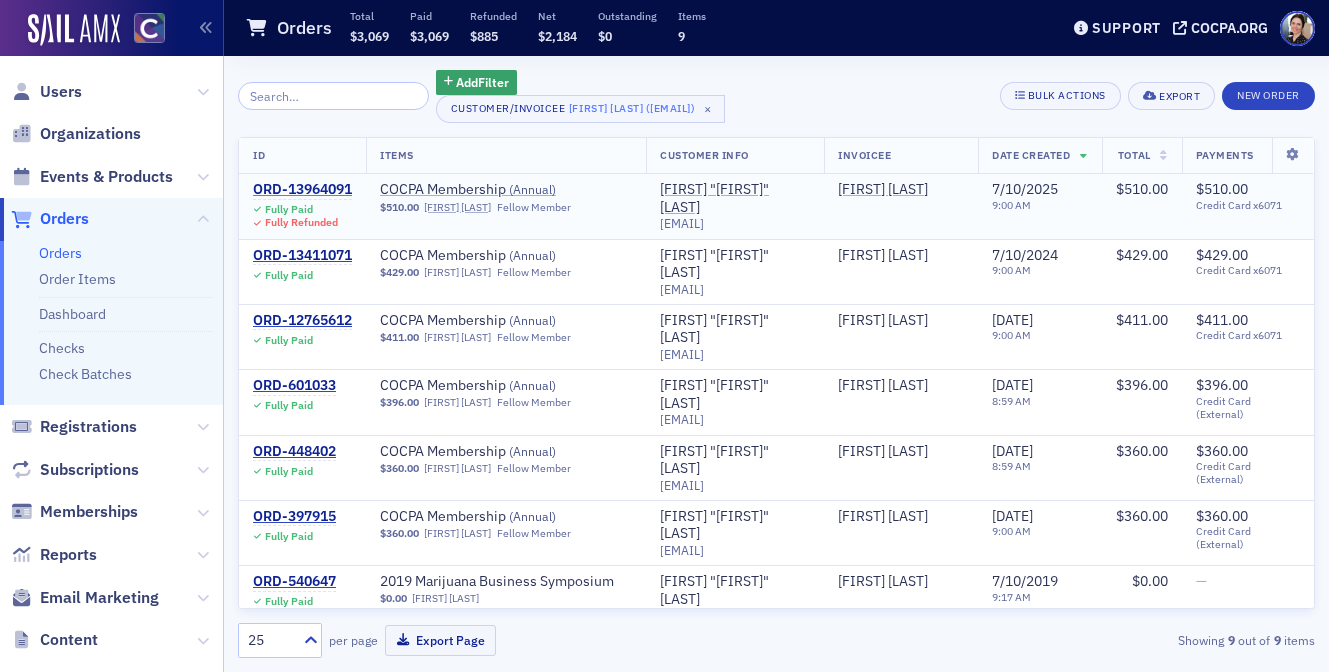 click on "ORD-13964091" 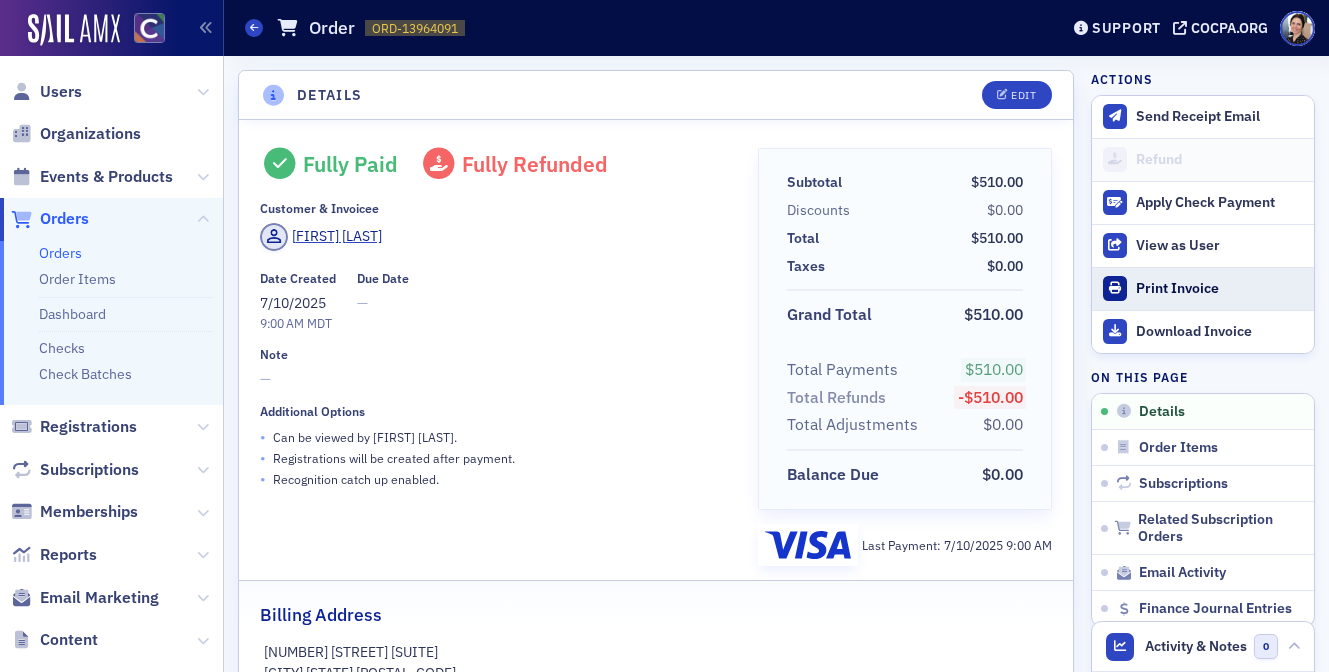 click on "Print Invoice" 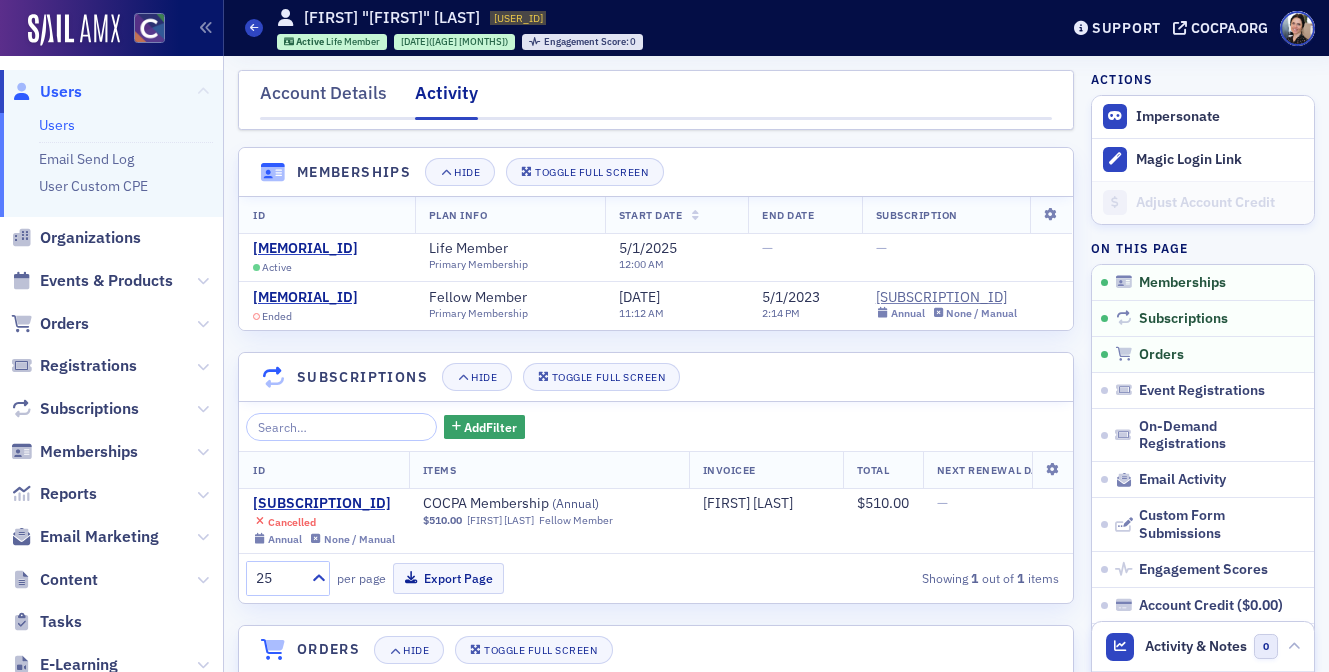 scroll, scrollTop: 0, scrollLeft: 0, axis: both 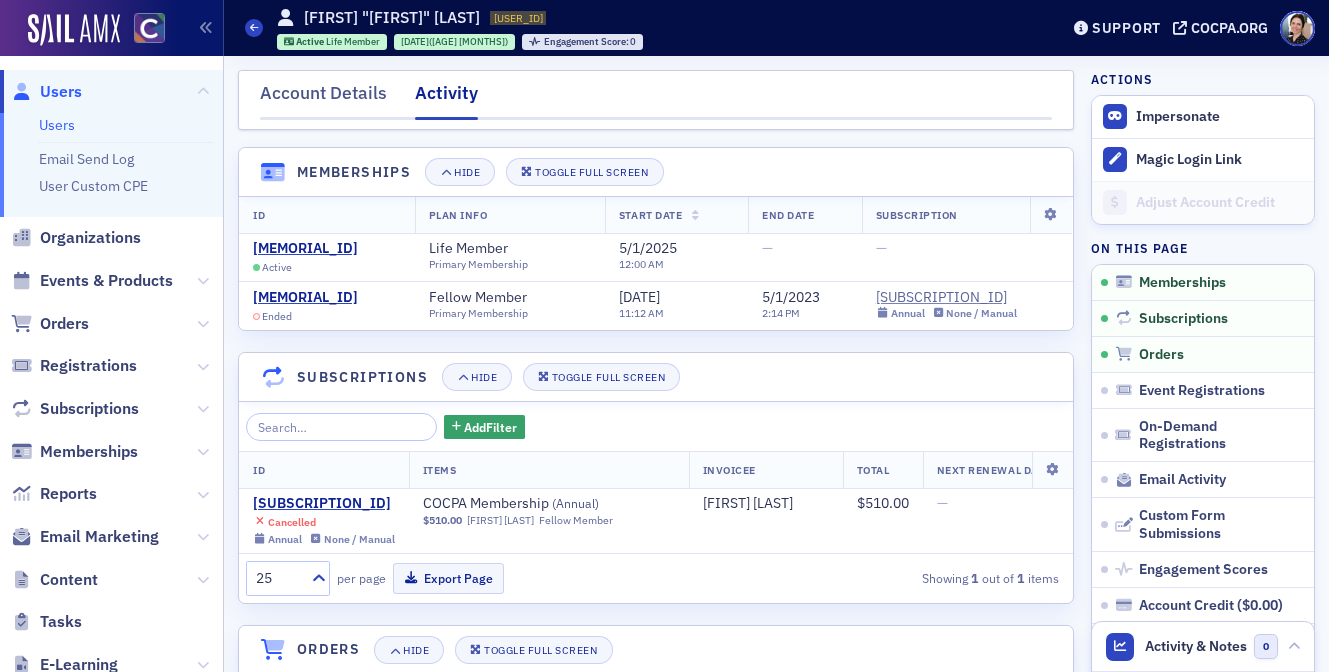 click on "Users" 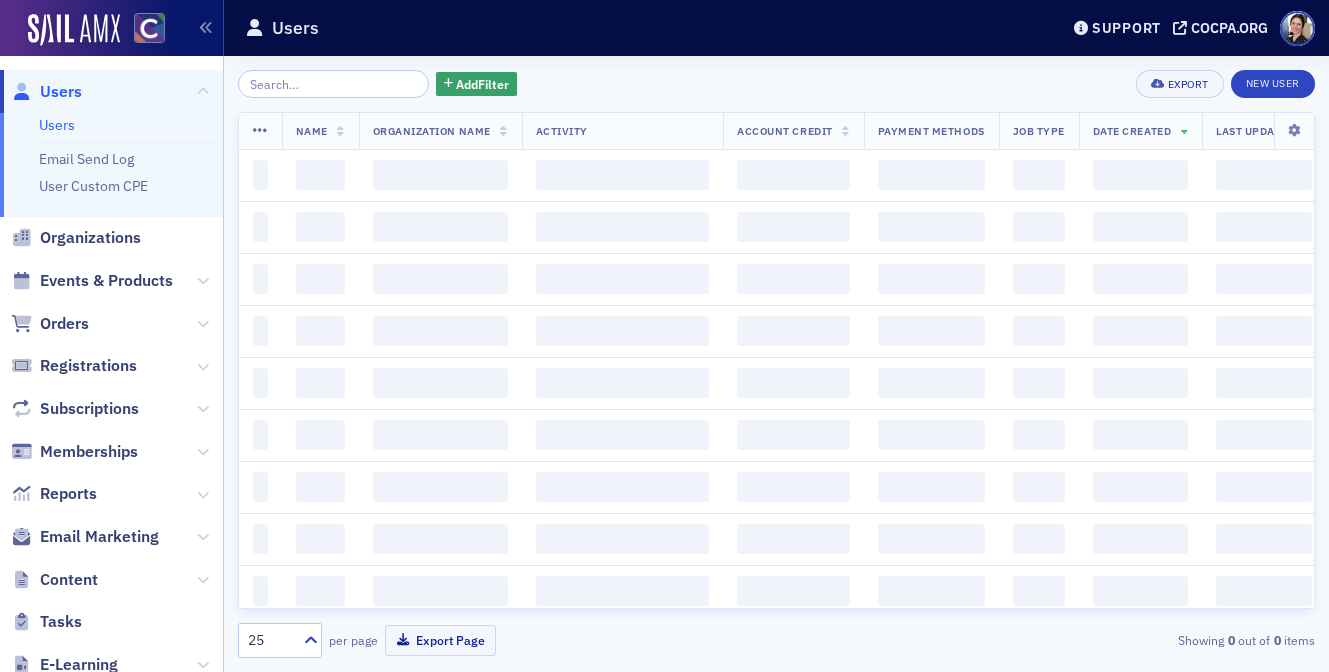 scroll, scrollTop: 0, scrollLeft: 0, axis: both 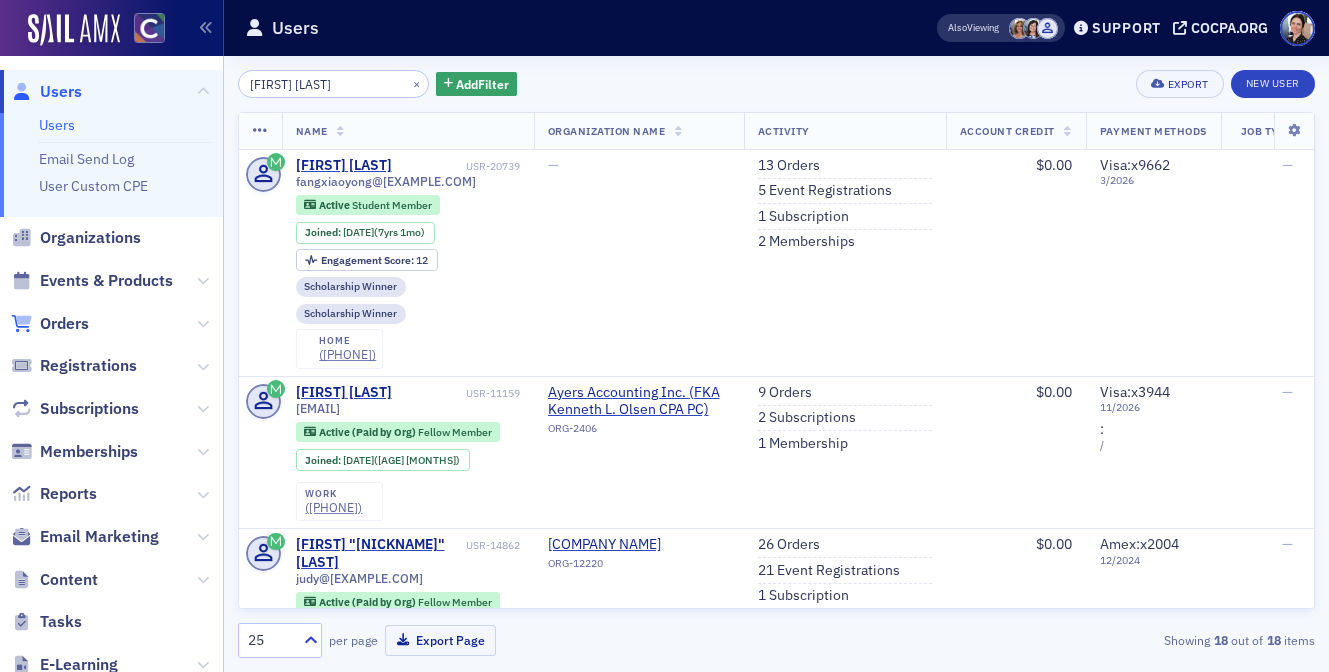 type on "[FIRST] [LAST]" 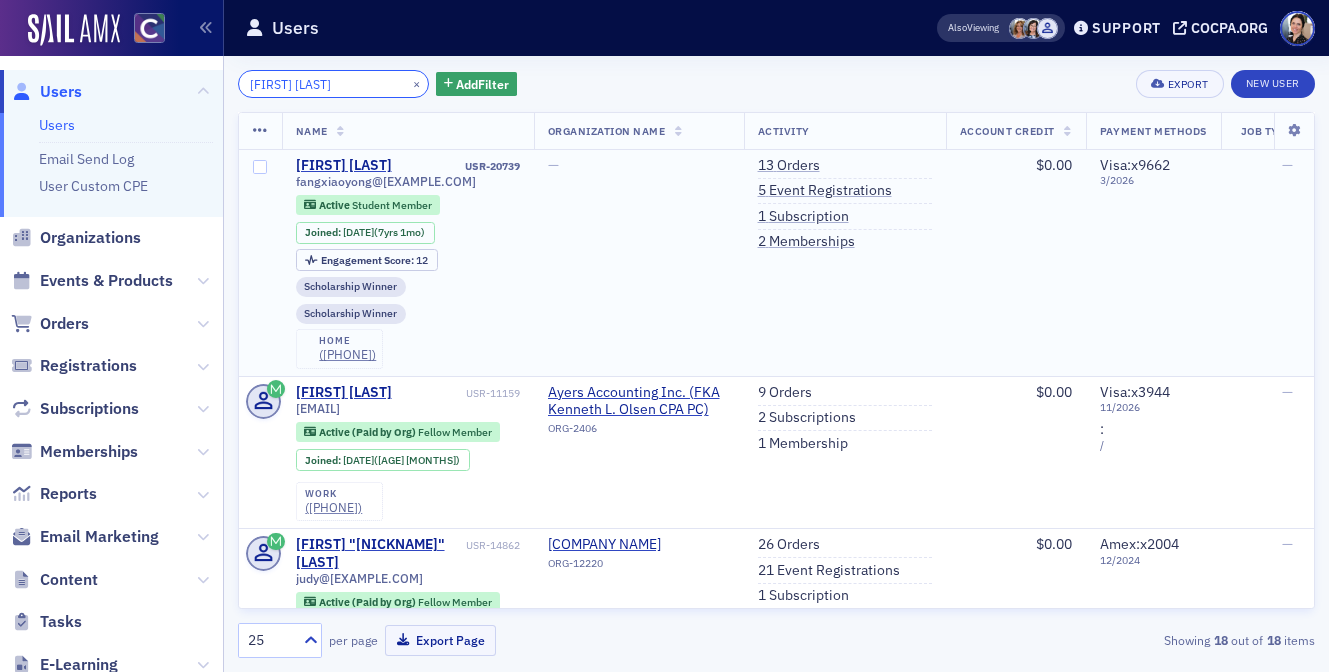 scroll, scrollTop: 2, scrollLeft: 0, axis: vertical 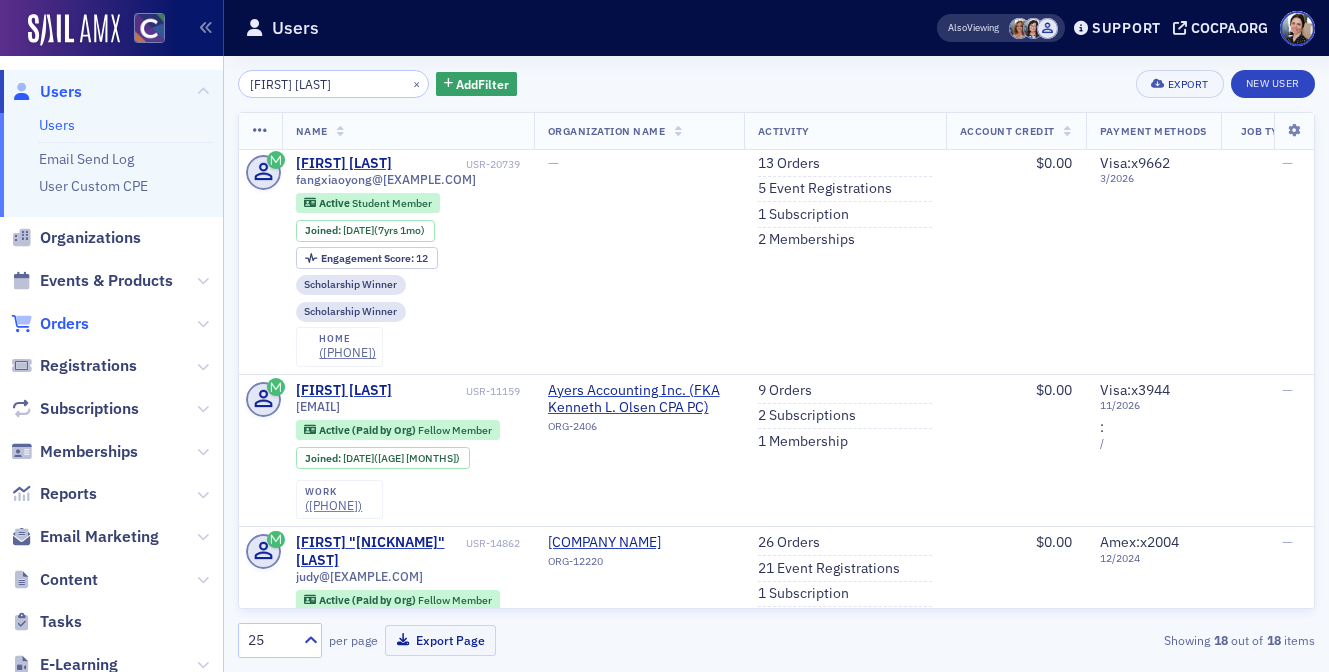 click on "Orders" 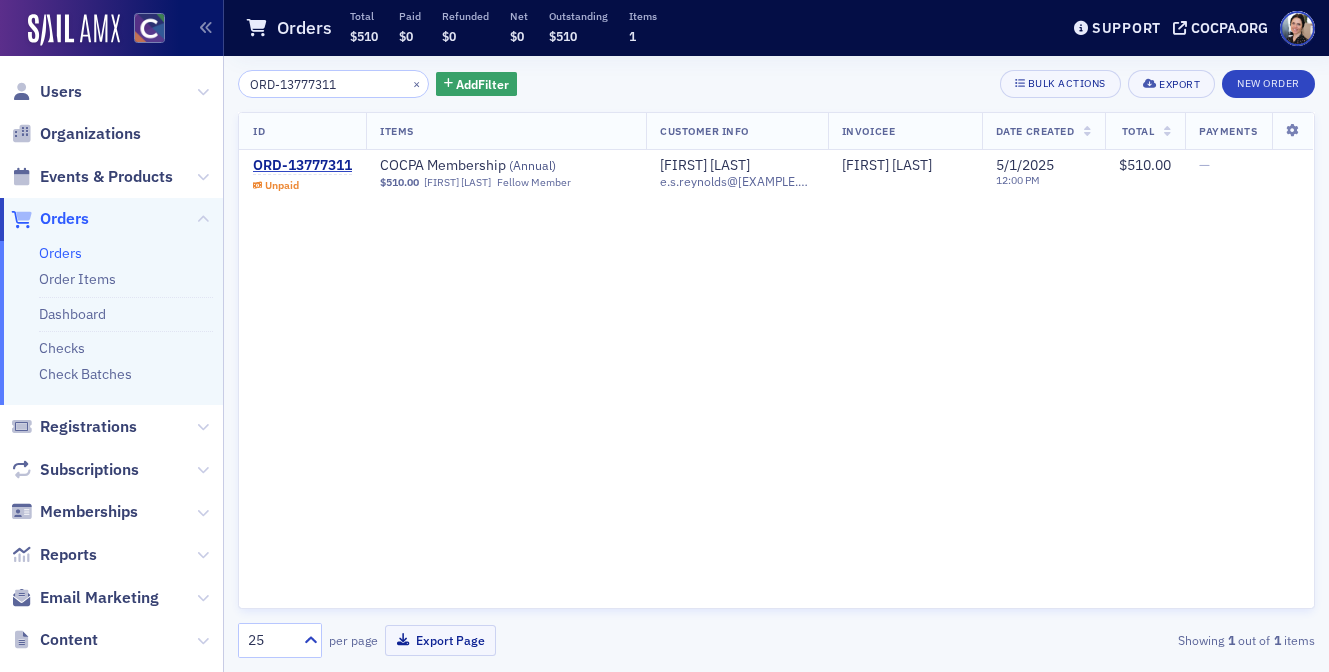 type on "ORD-13777311" 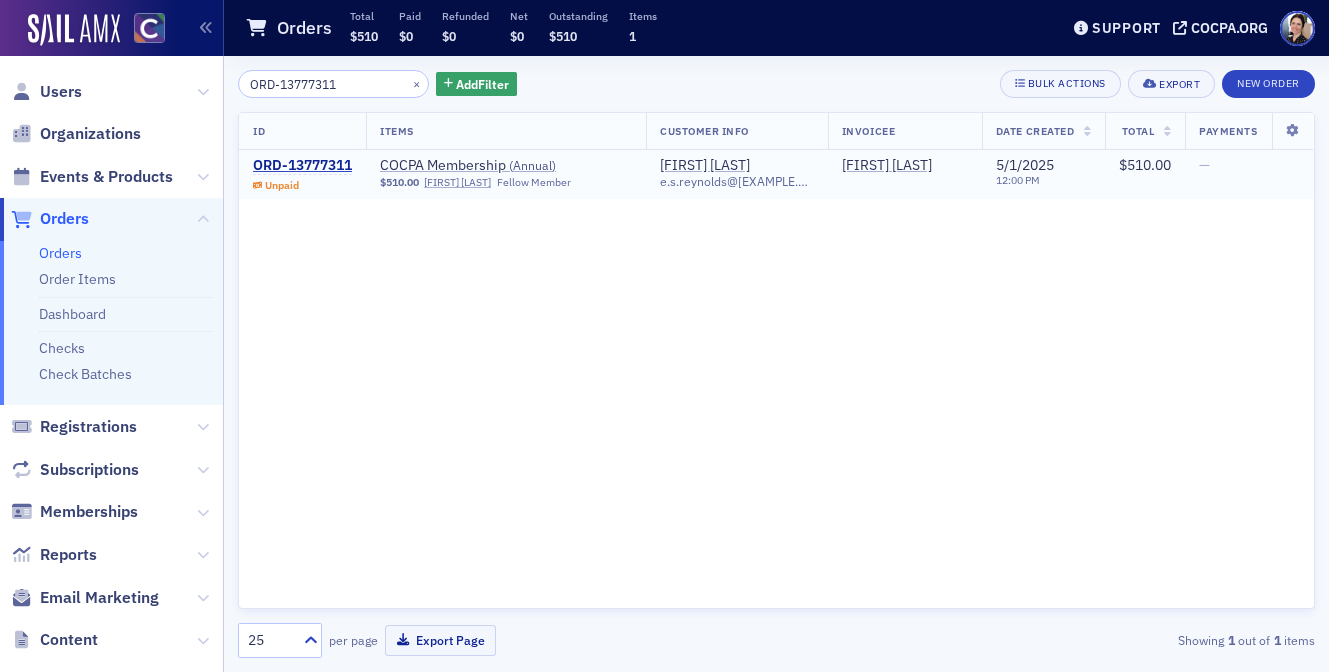 drag, startPoint x: 303, startPoint y: 157, endPoint x: 292, endPoint y: 152, distance: 12.083046 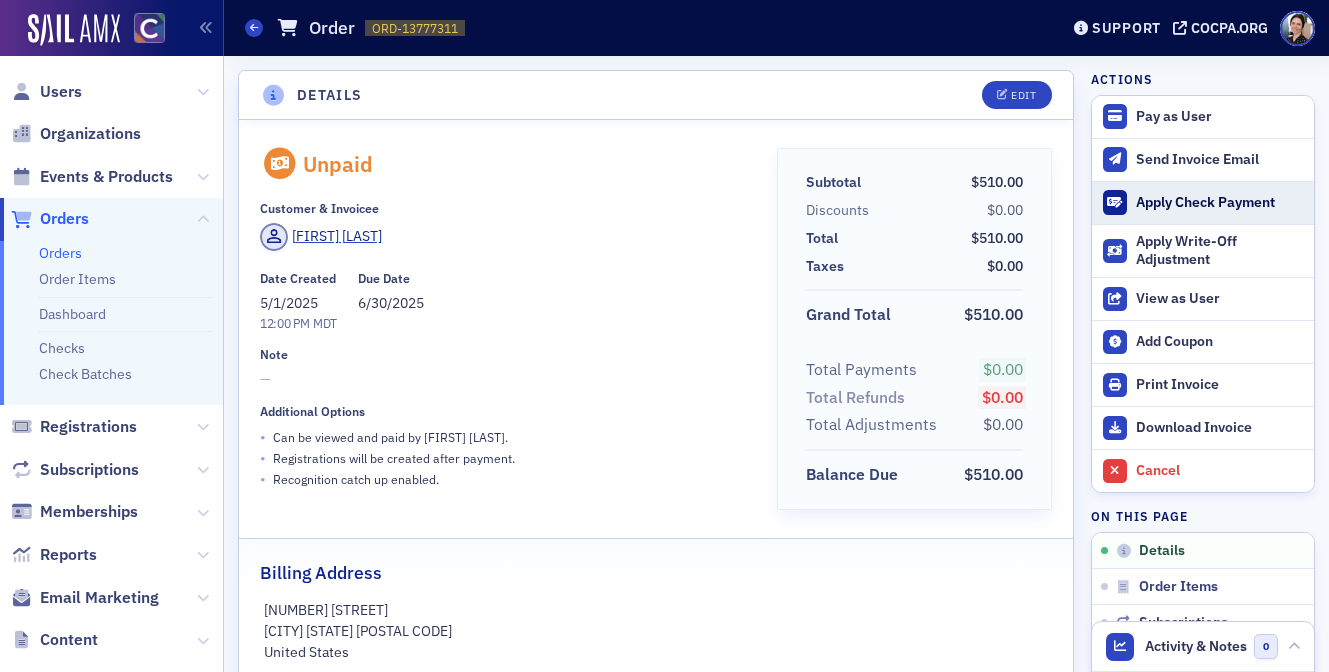 click on "Apply Check Payment" 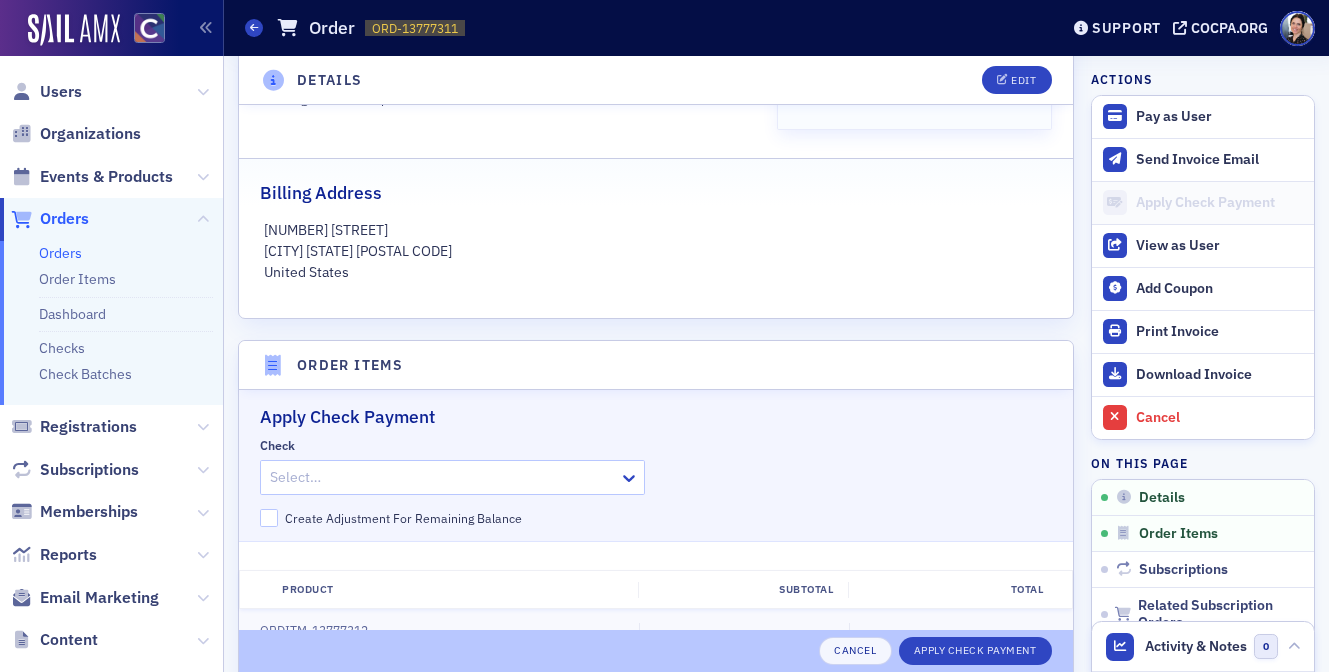 scroll, scrollTop: 654, scrollLeft: 0, axis: vertical 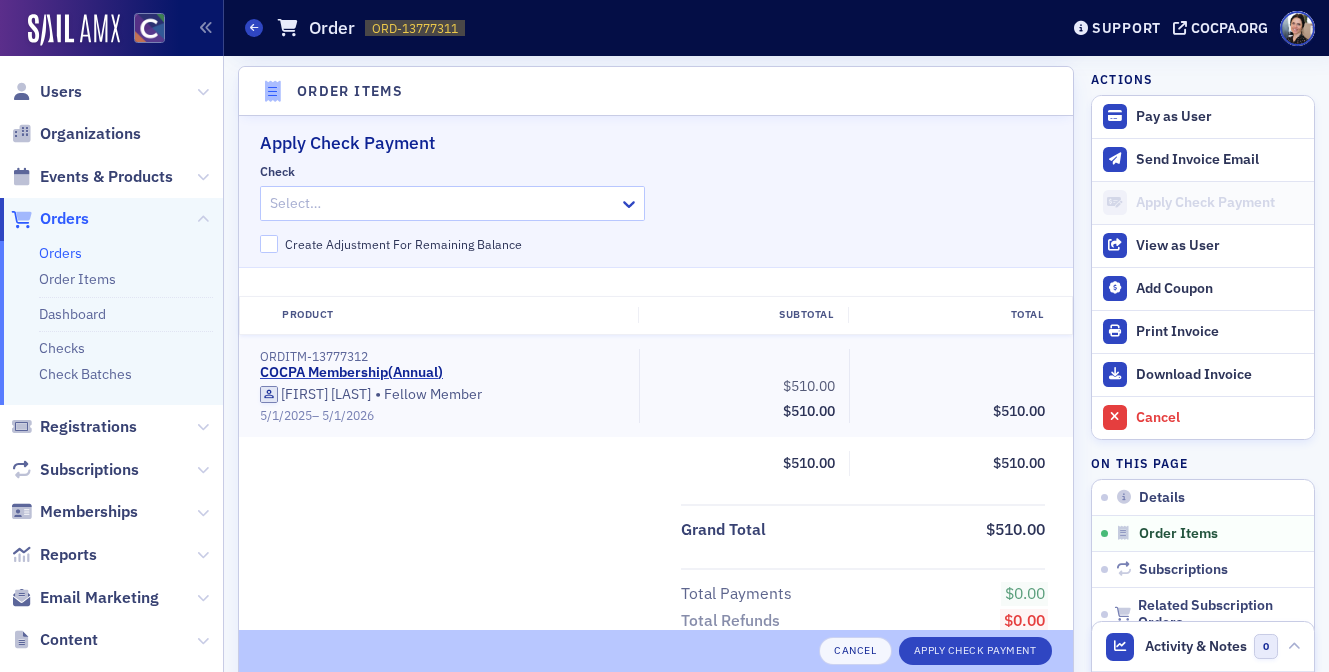 click 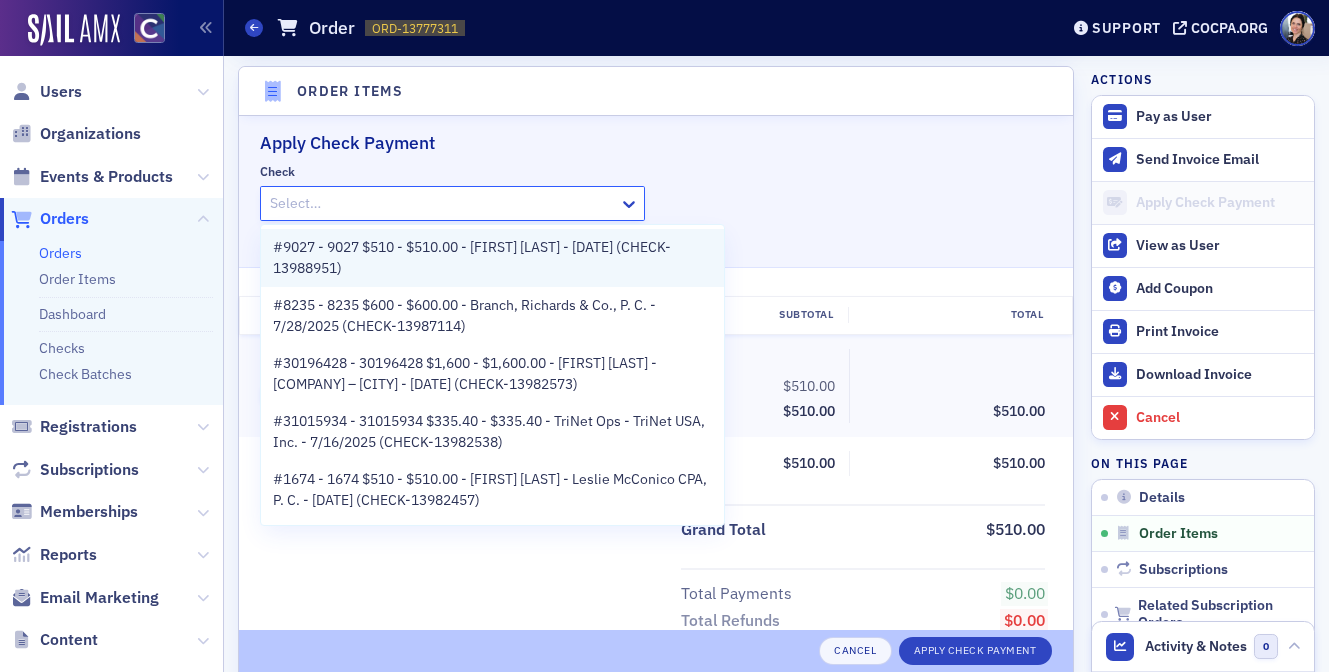 click on "#9027 - 9027 $510 - $510.00 - [FIRST] [LAST] - [DATE] (CHECK-13988951)" at bounding box center [492, 258] 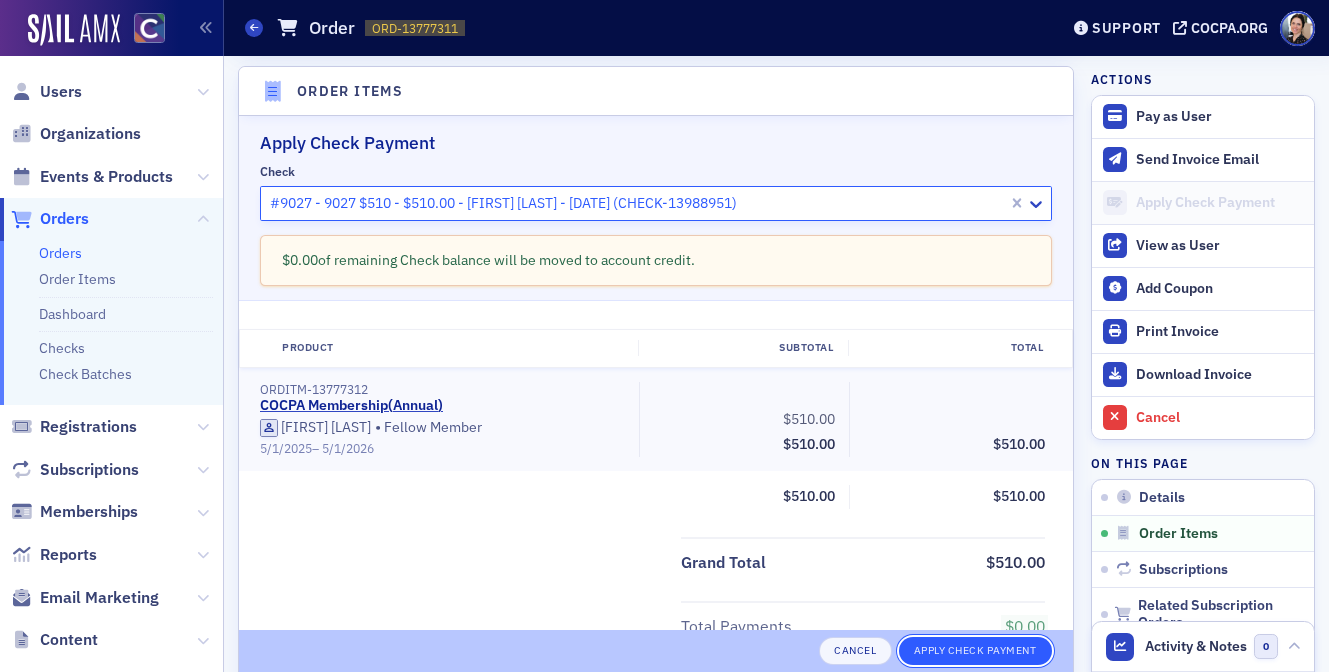 click on "Apply Check Payment" 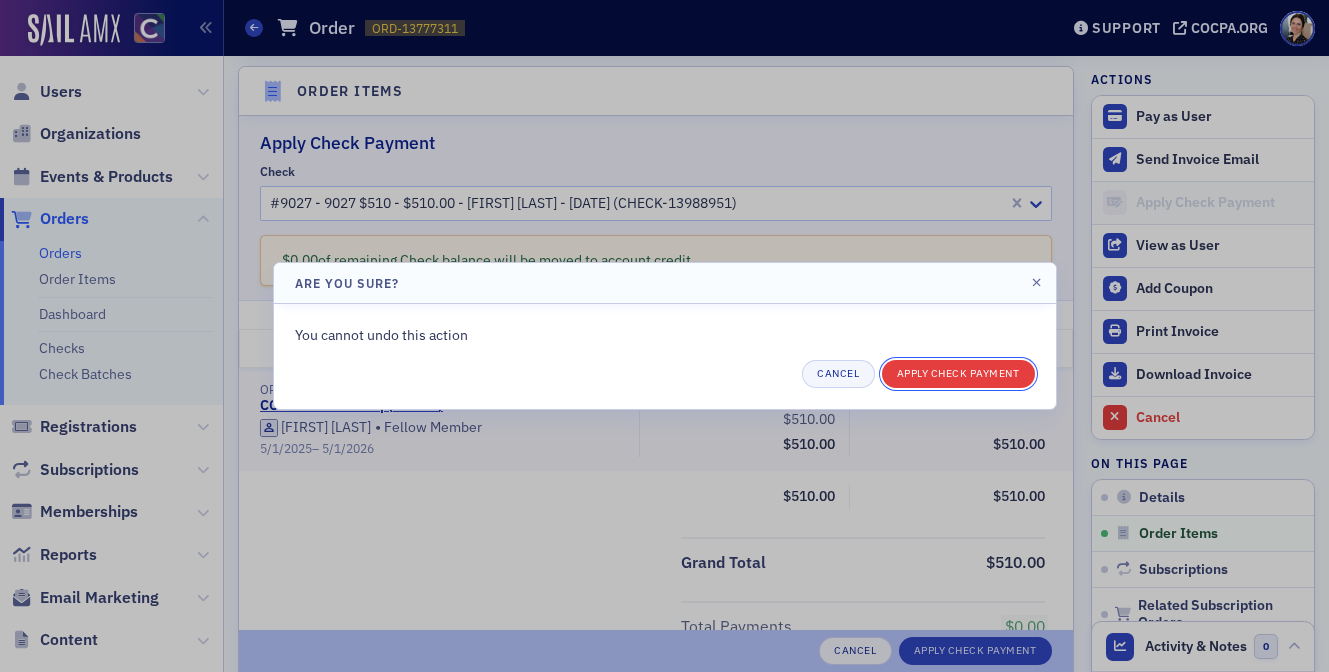 click on "Apply Check Payment" at bounding box center (958, 374) 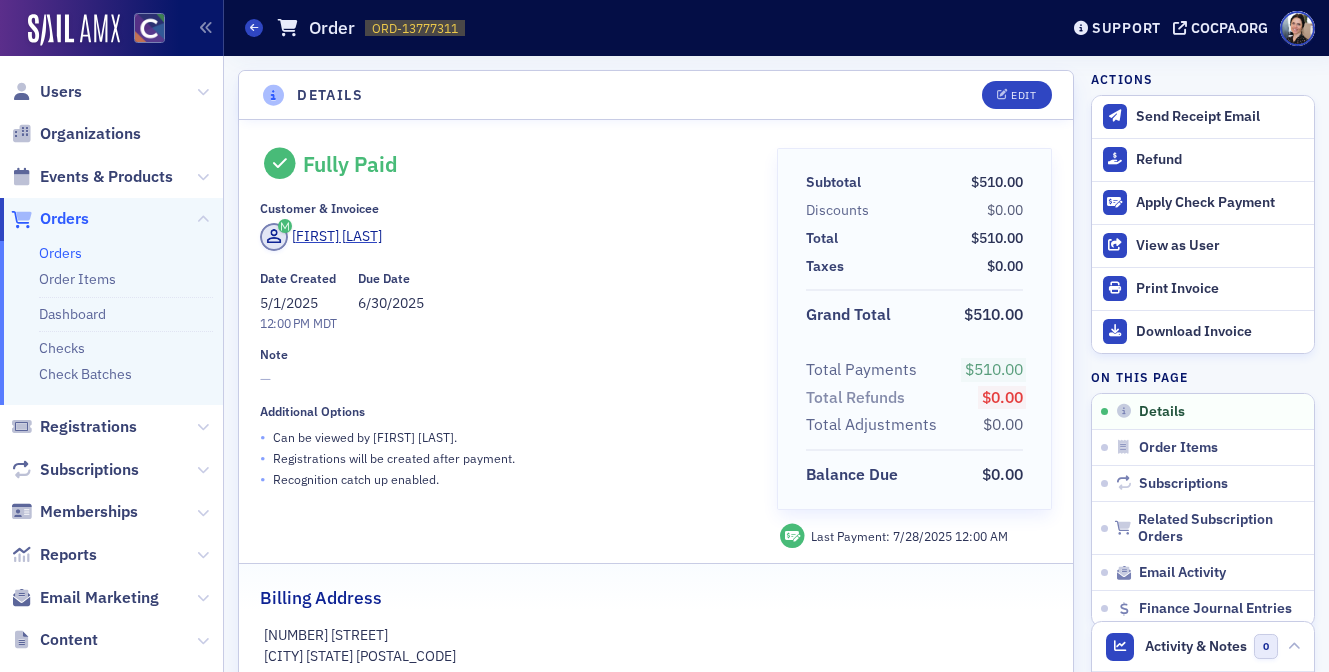 scroll, scrollTop: 0, scrollLeft: 0, axis: both 